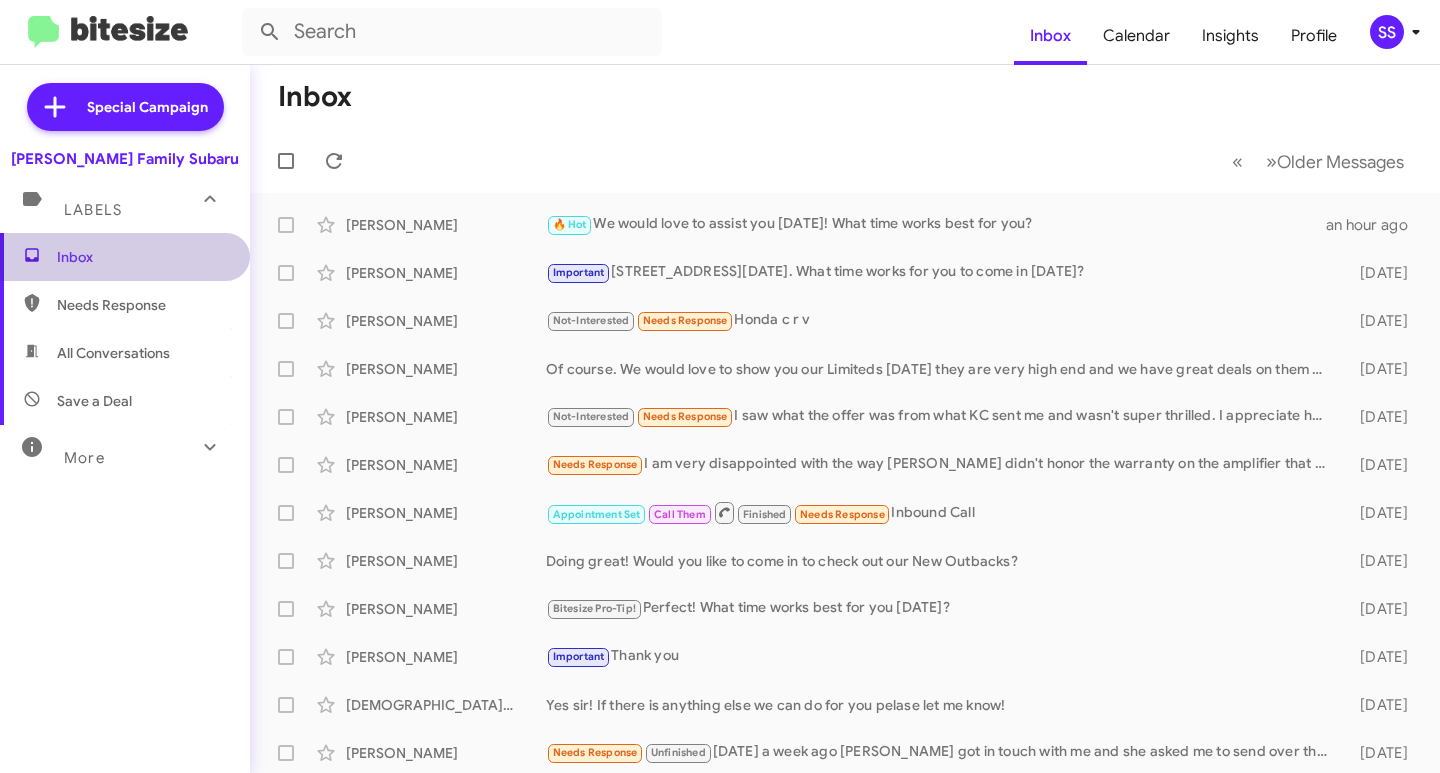 scroll, scrollTop: 0, scrollLeft: 0, axis: both 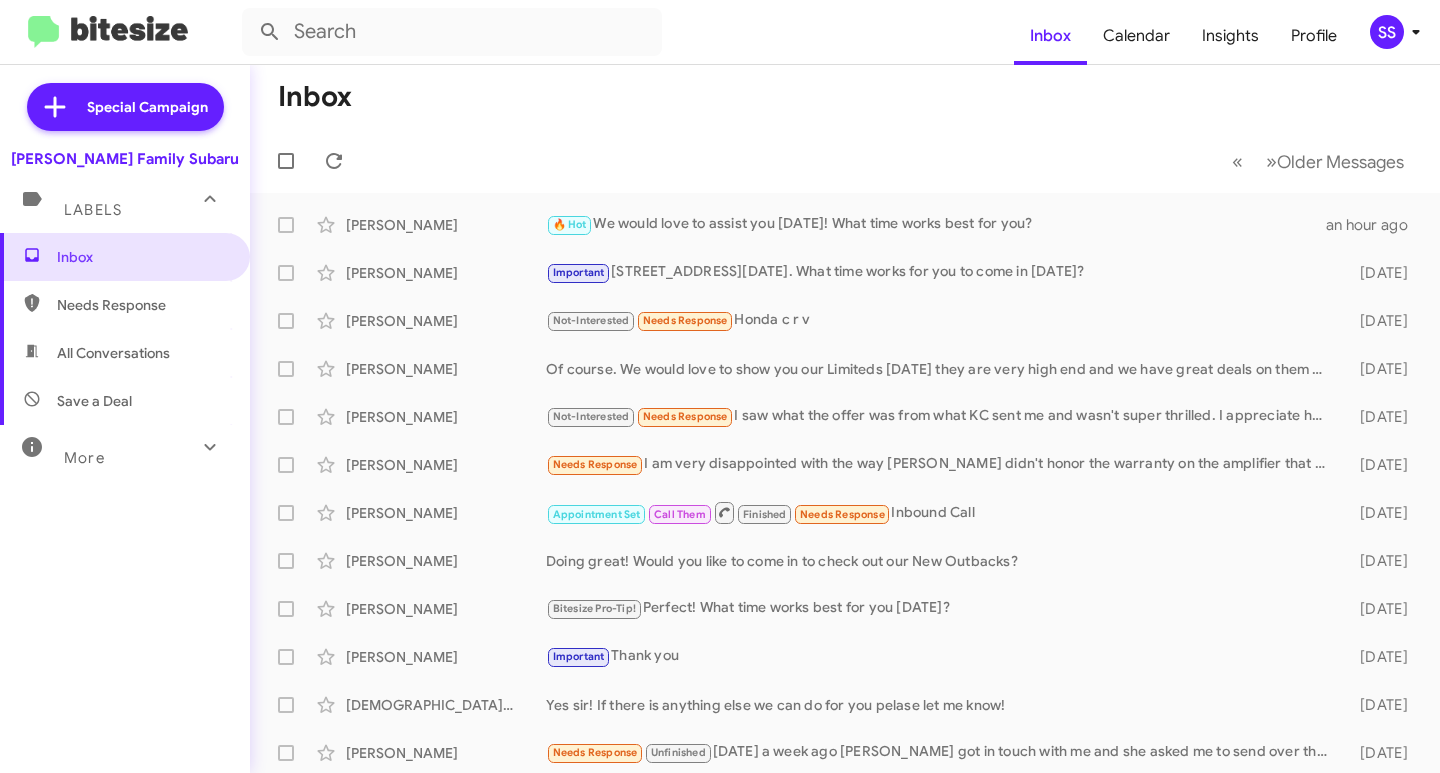 click on "Save a Deal" at bounding box center (94, 401) 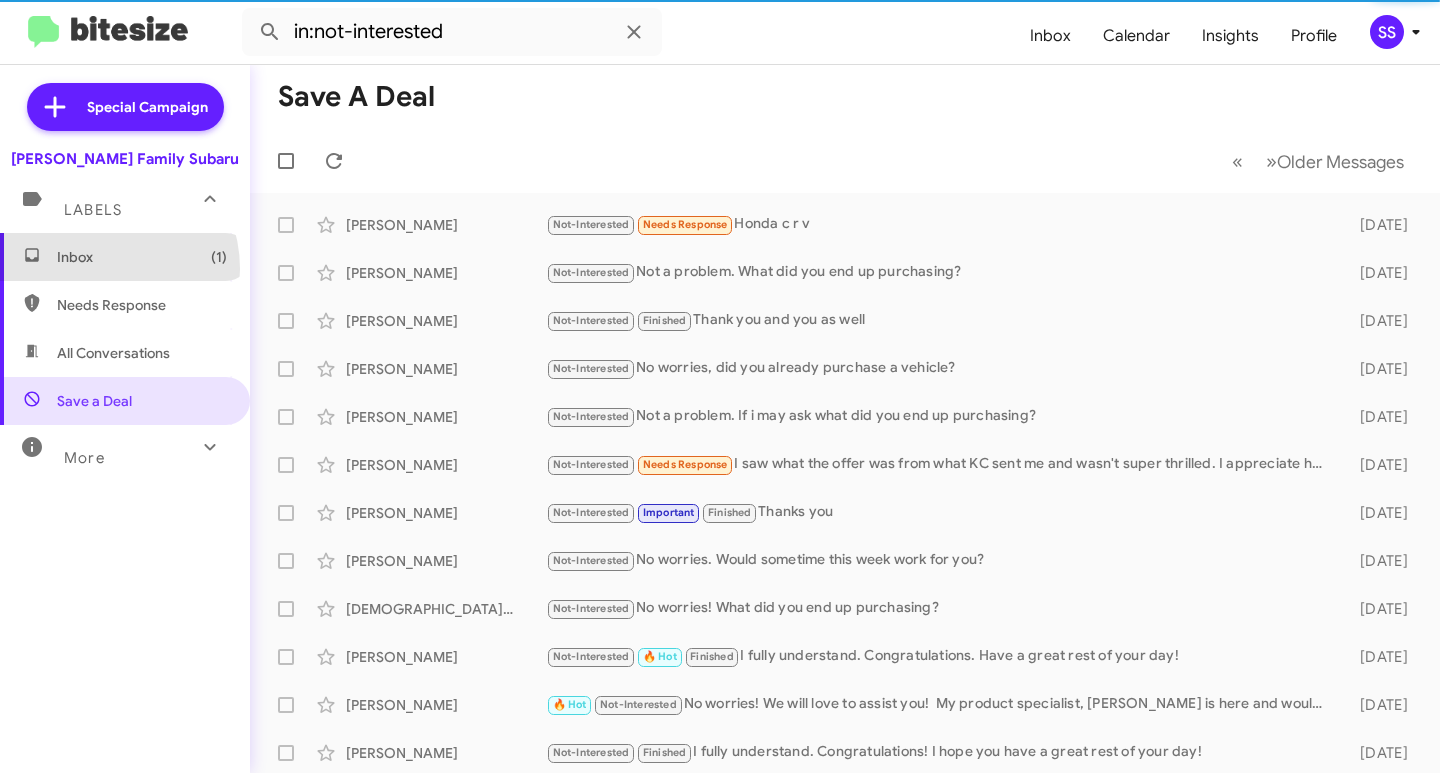 click on "Inbox  (1)" at bounding box center (125, 257) 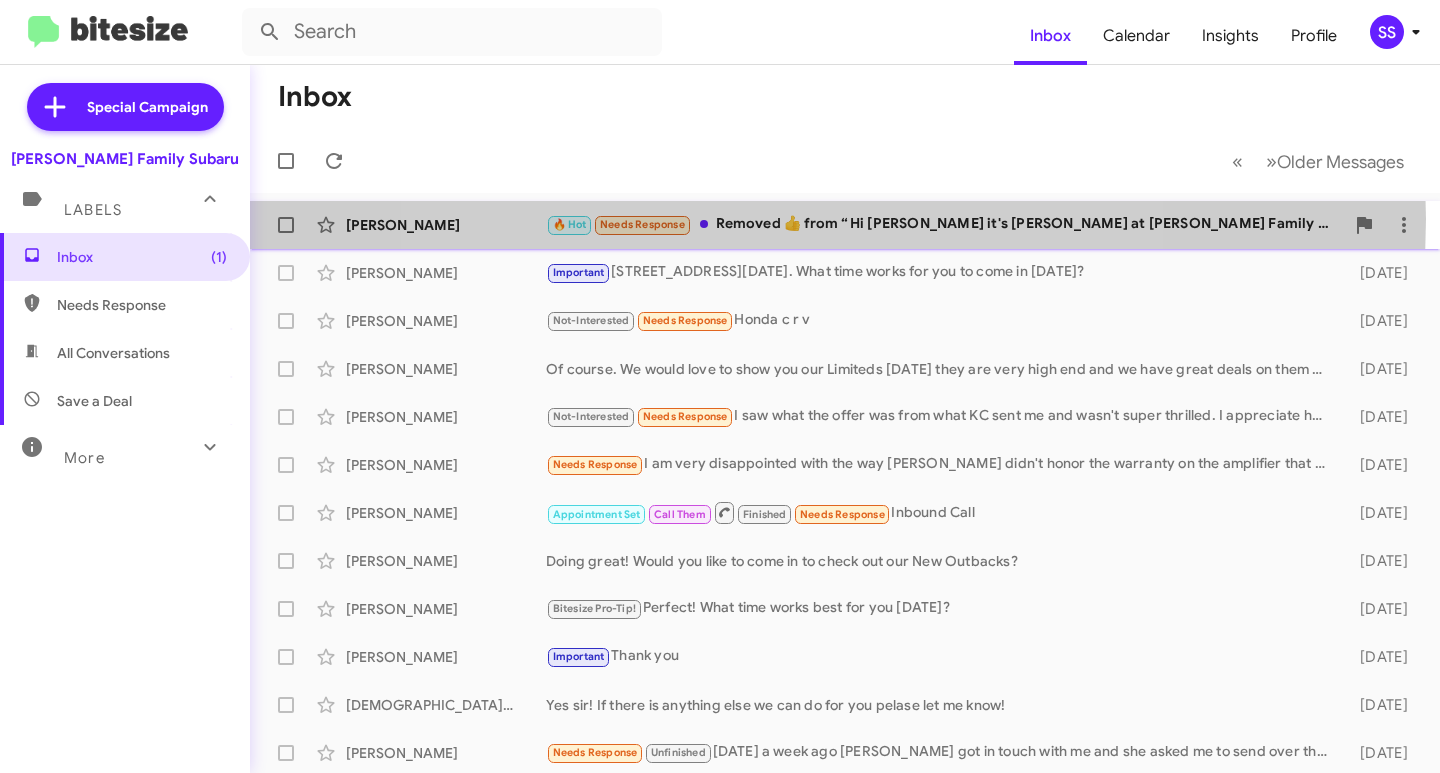 click on "🔥 Hot   Needs Response   Removed ‌👍‌ from “ Hi [PERSON_NAME] it's [PERSON_NAME] at [PERSON_NAME] Family Subaru.
Exciting news -we just launched a down payment assistance program on select new in-stock Subarus! Combine that with the lowest financing rates of the year, and it's the perfect time to buy. This offer ends [DATE], so don't miss your chance!
When's a good time for you to stop by? ”" 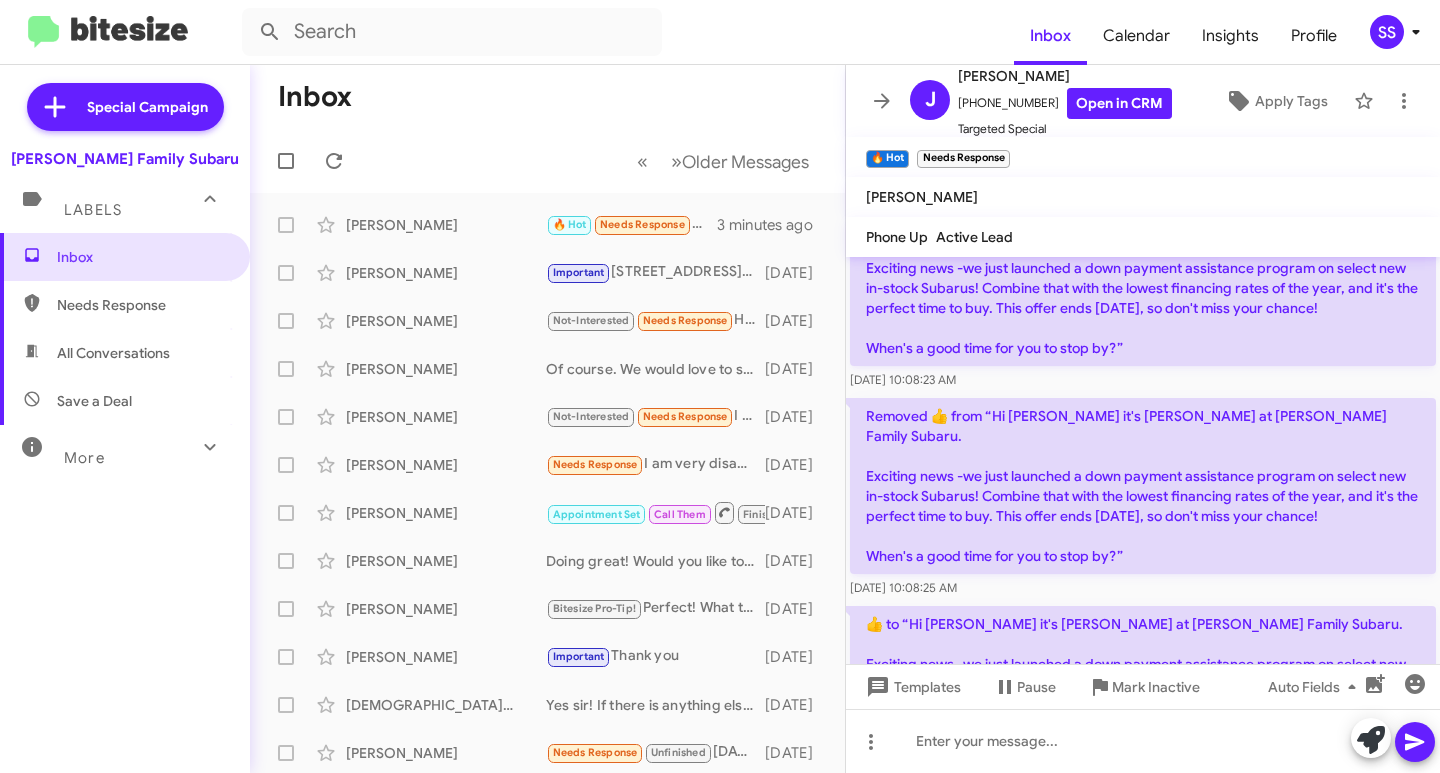 scroll, scrollTop: 1715, scrollLeft: 0, axis: vertical 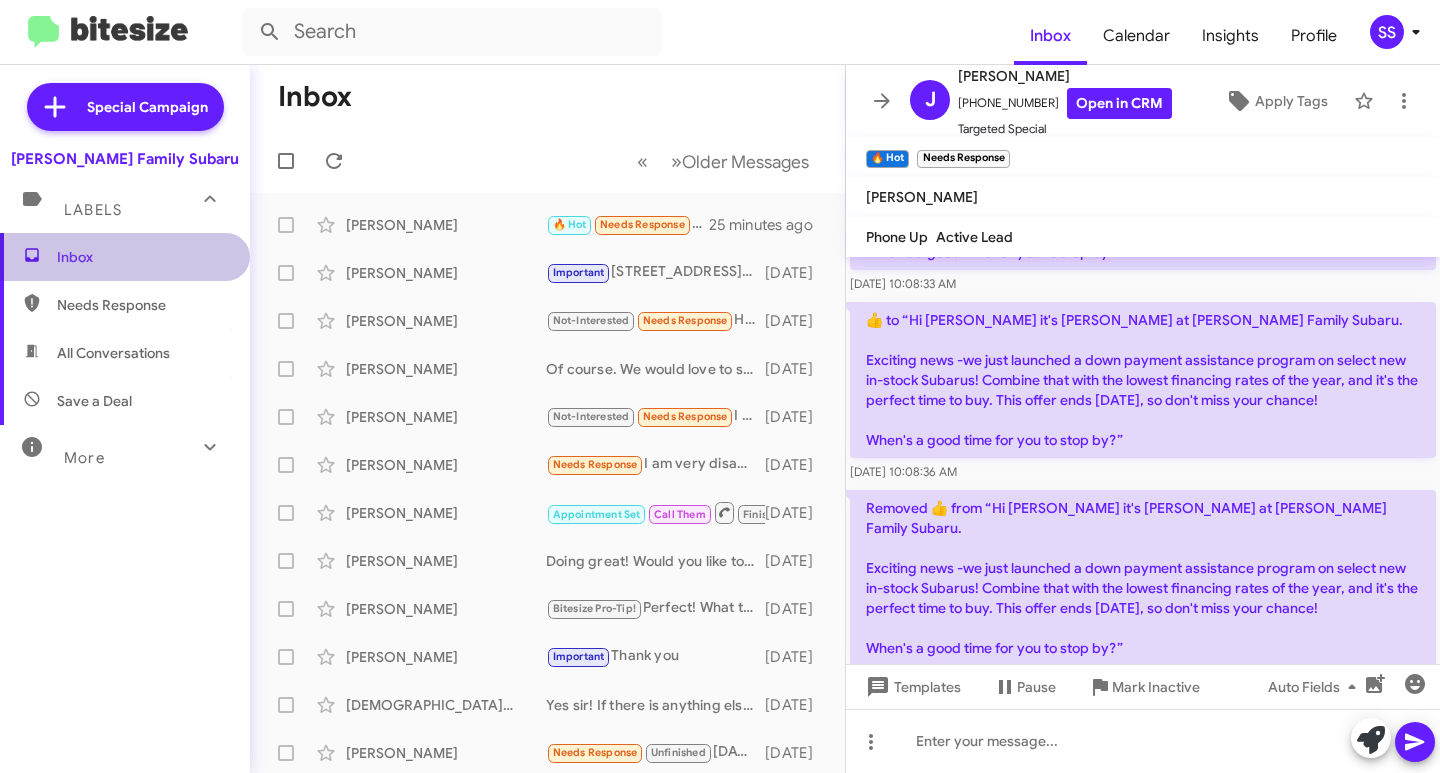 click on "Inbox" at bounding box center [142, 257] 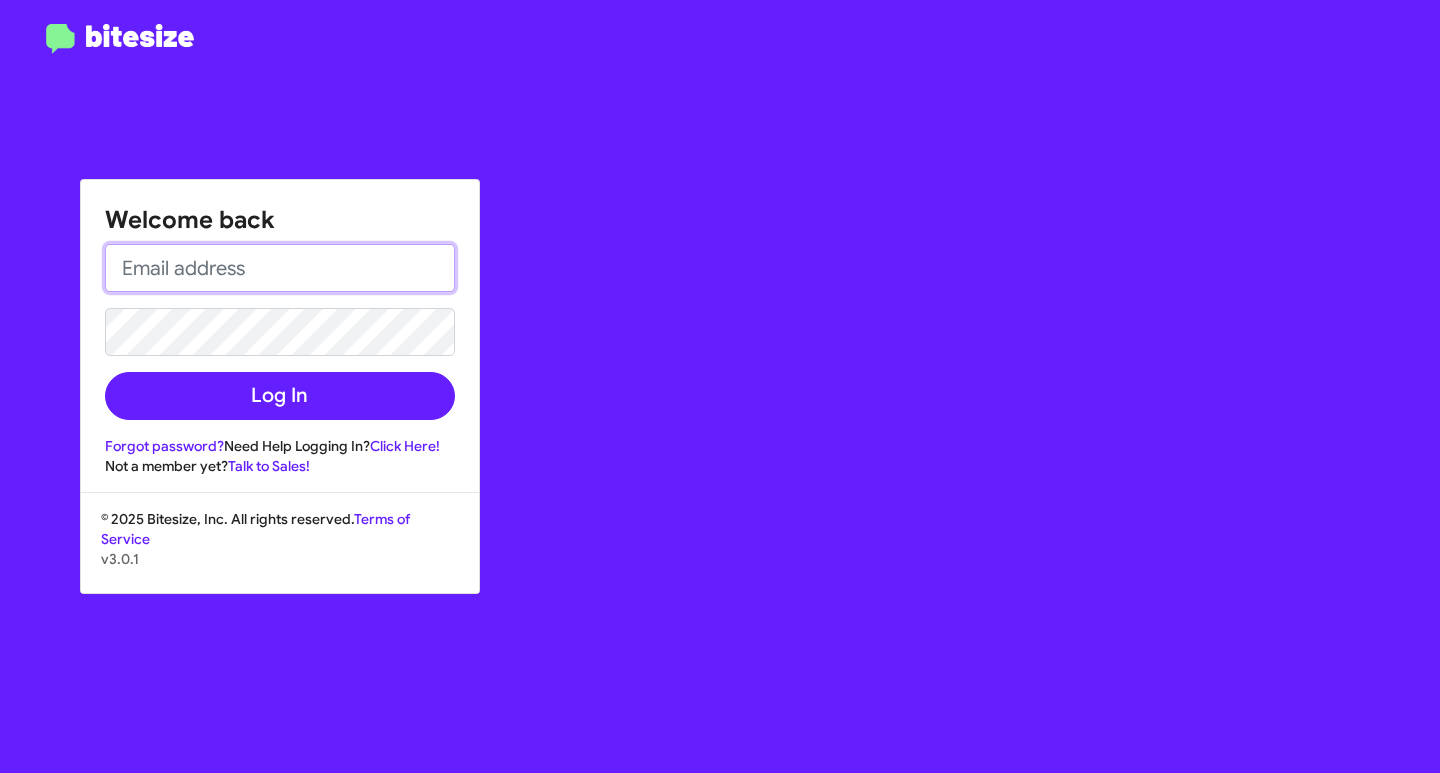 click at bounding box center (280, 268) 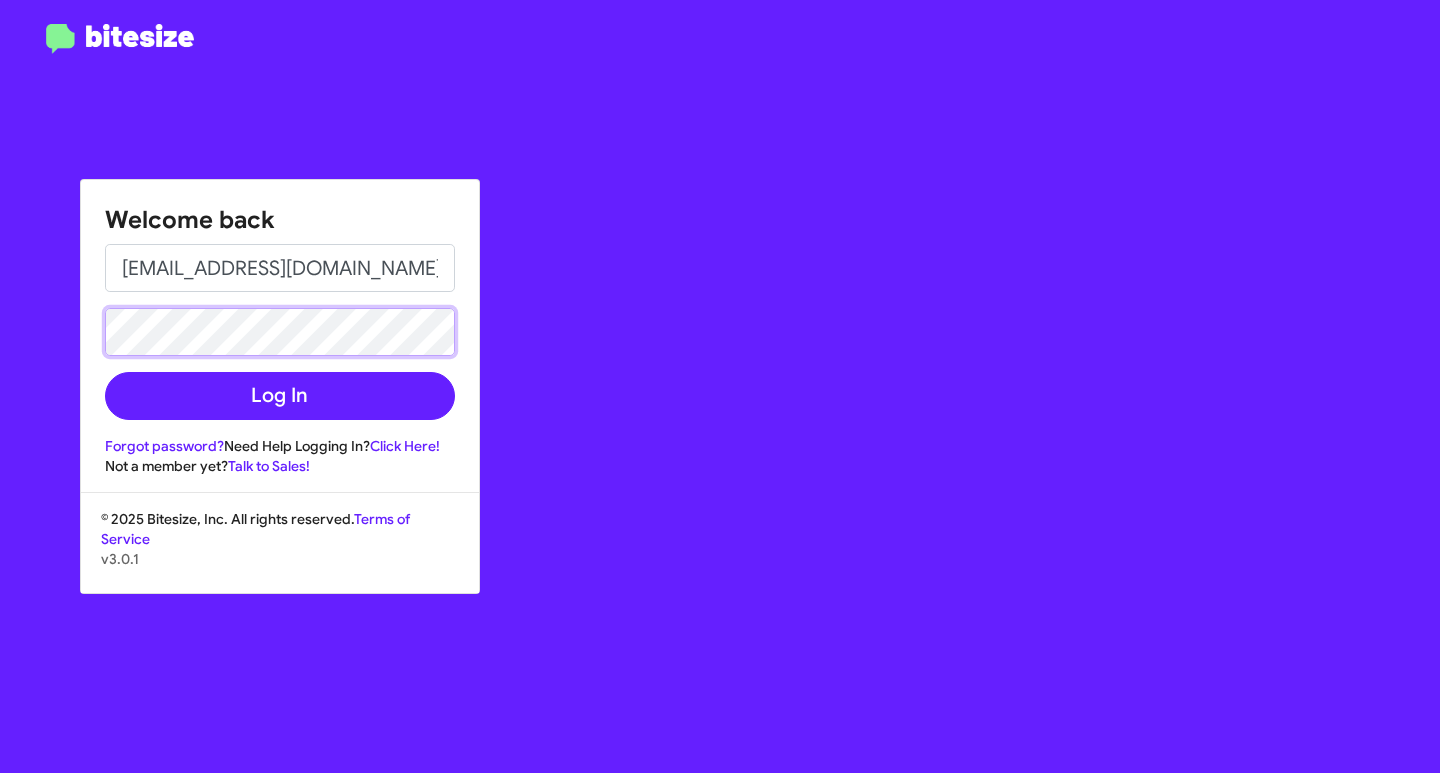 click on "Log In" 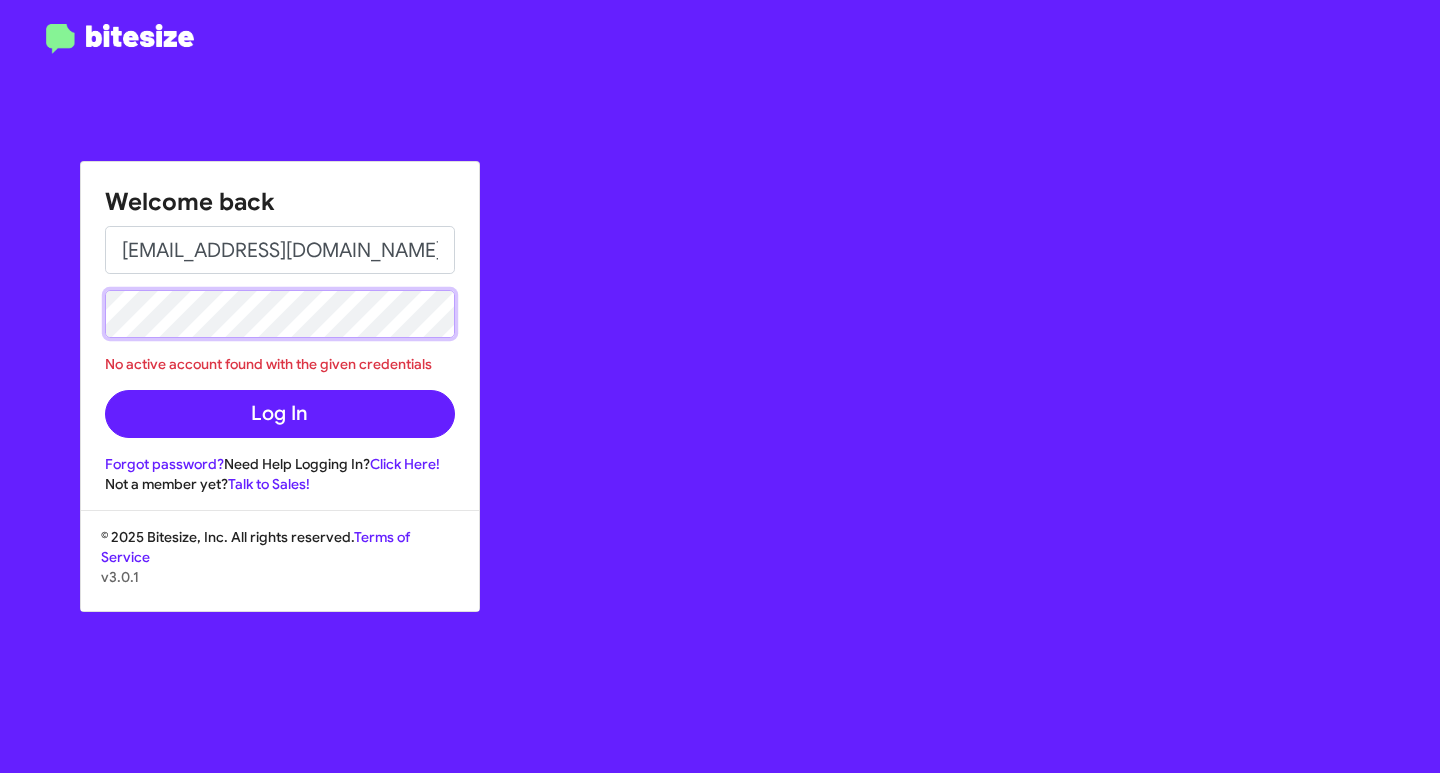 click on "Welcome back [EMAIL_ADDRESS][DOMAIN_NAME]  No active account found with the given credentials  Log In Forgot password?  Need Help Logging In?  Click Here!  Not a member yet?  Talk to Sales!  © 2025 Bitesize, Inc. All rights reserved.  Terms of Service v3.0.1" at bounding box center (720, 386) 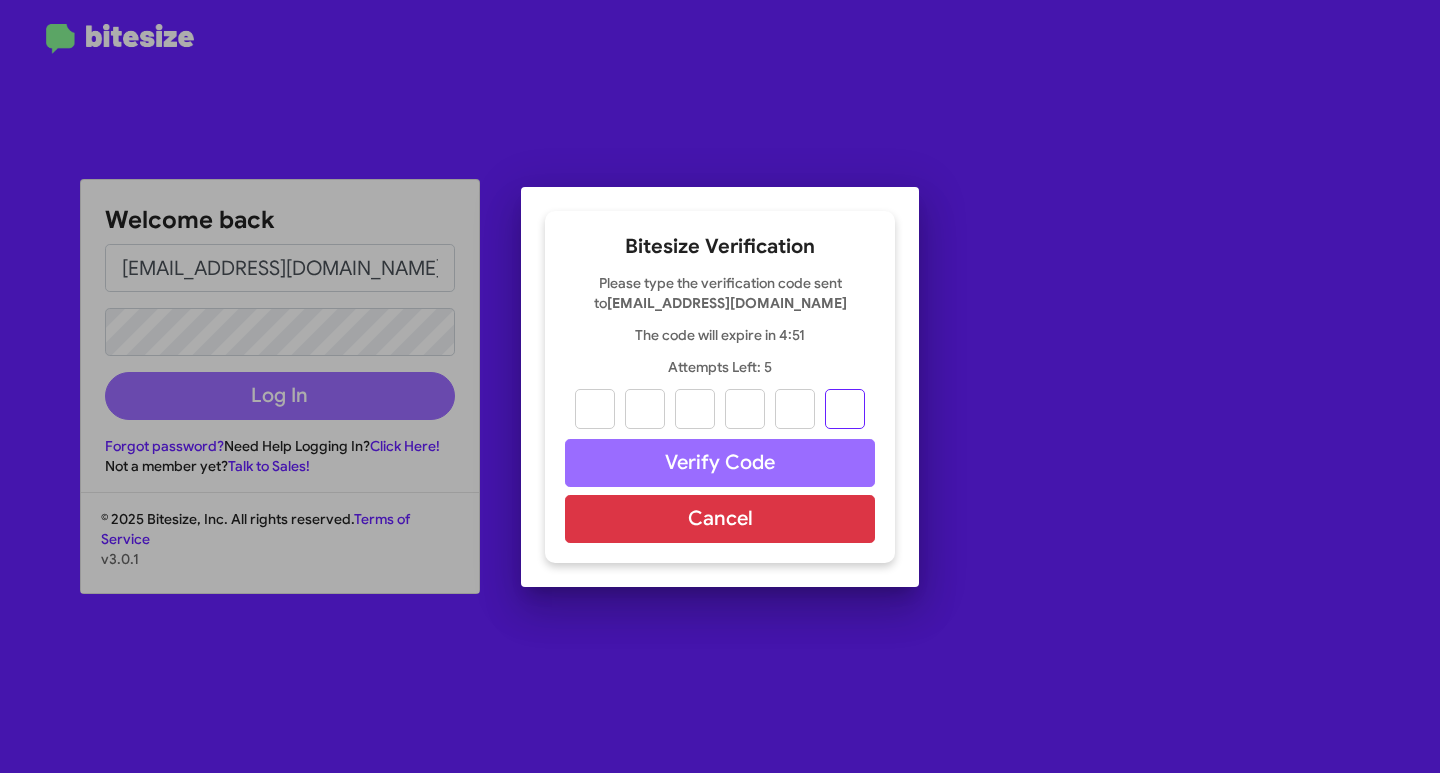 paste on "0" 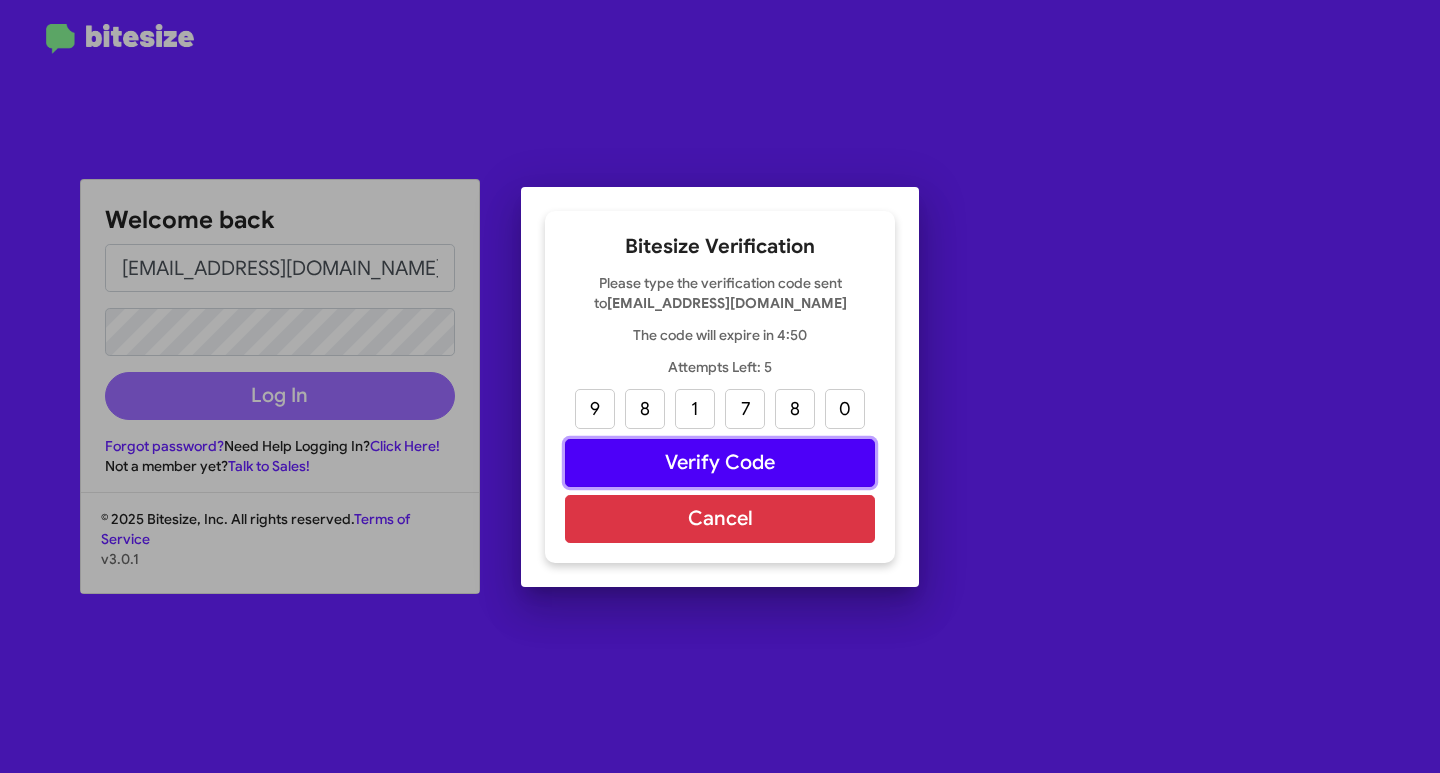 click on "Verify Code" at bounding box center [720, 463] 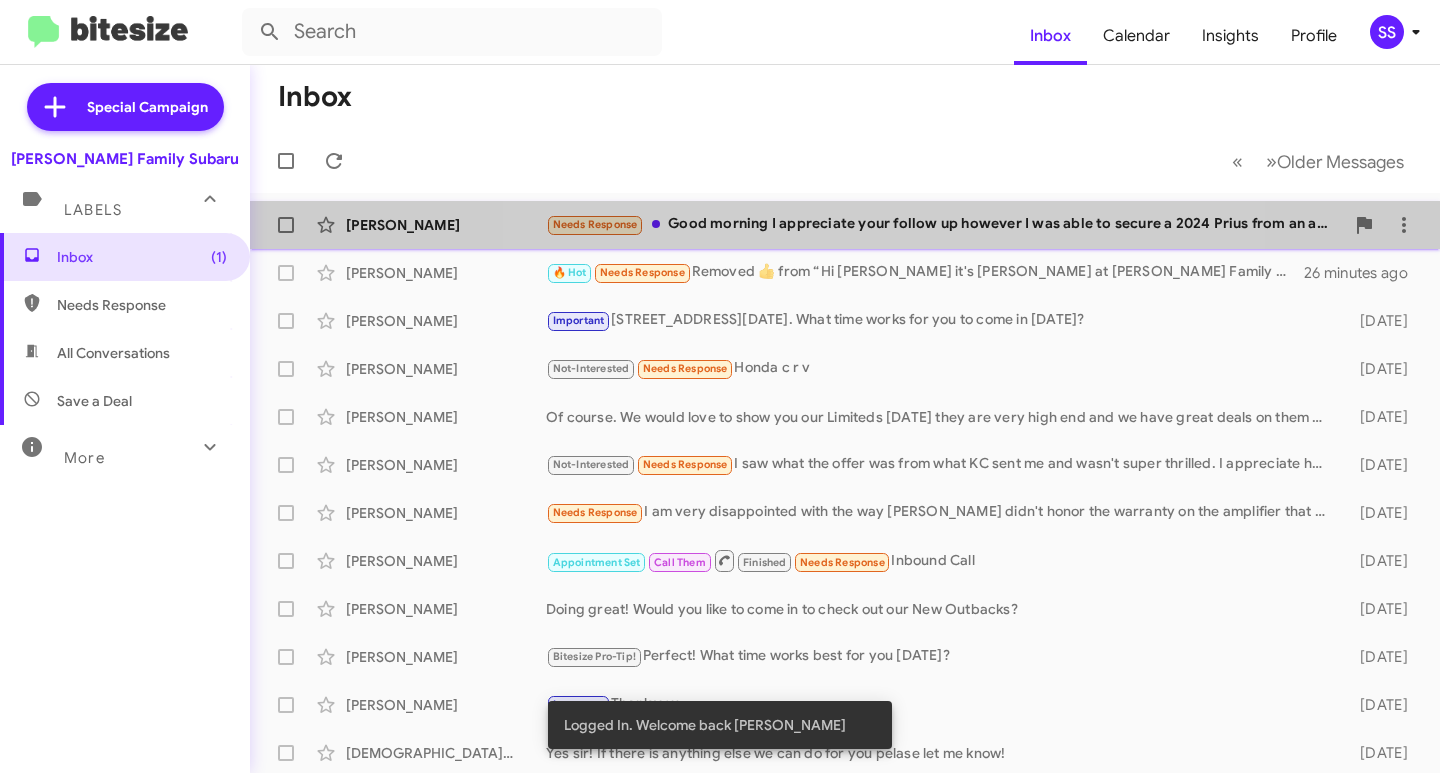 click on "[PERSON_NAME]  Needs Response   Good morning I appreciate your follow up however I was able to secure a 2024 Prius from an auction in [US_STATE] for 20,000 thanks again   3 minutes ago" 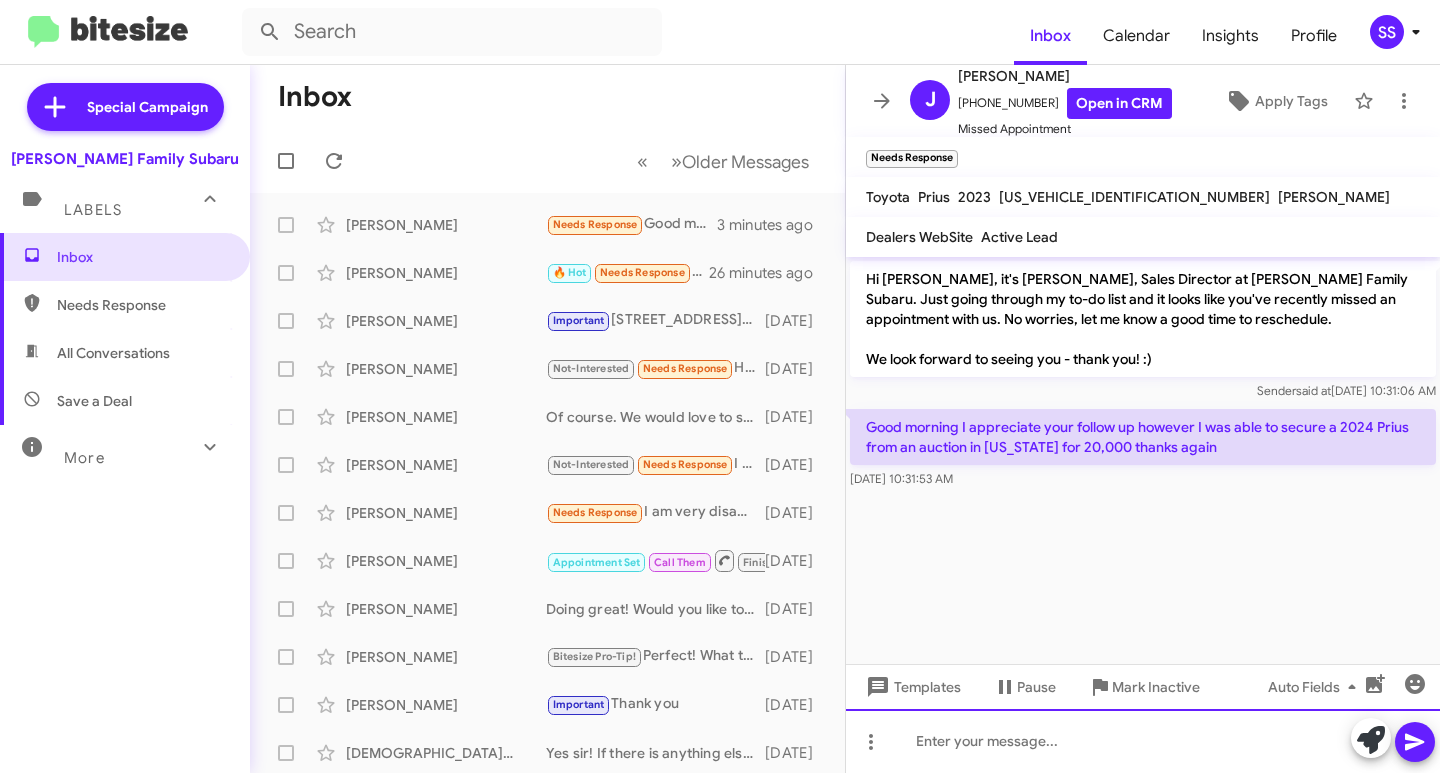 click 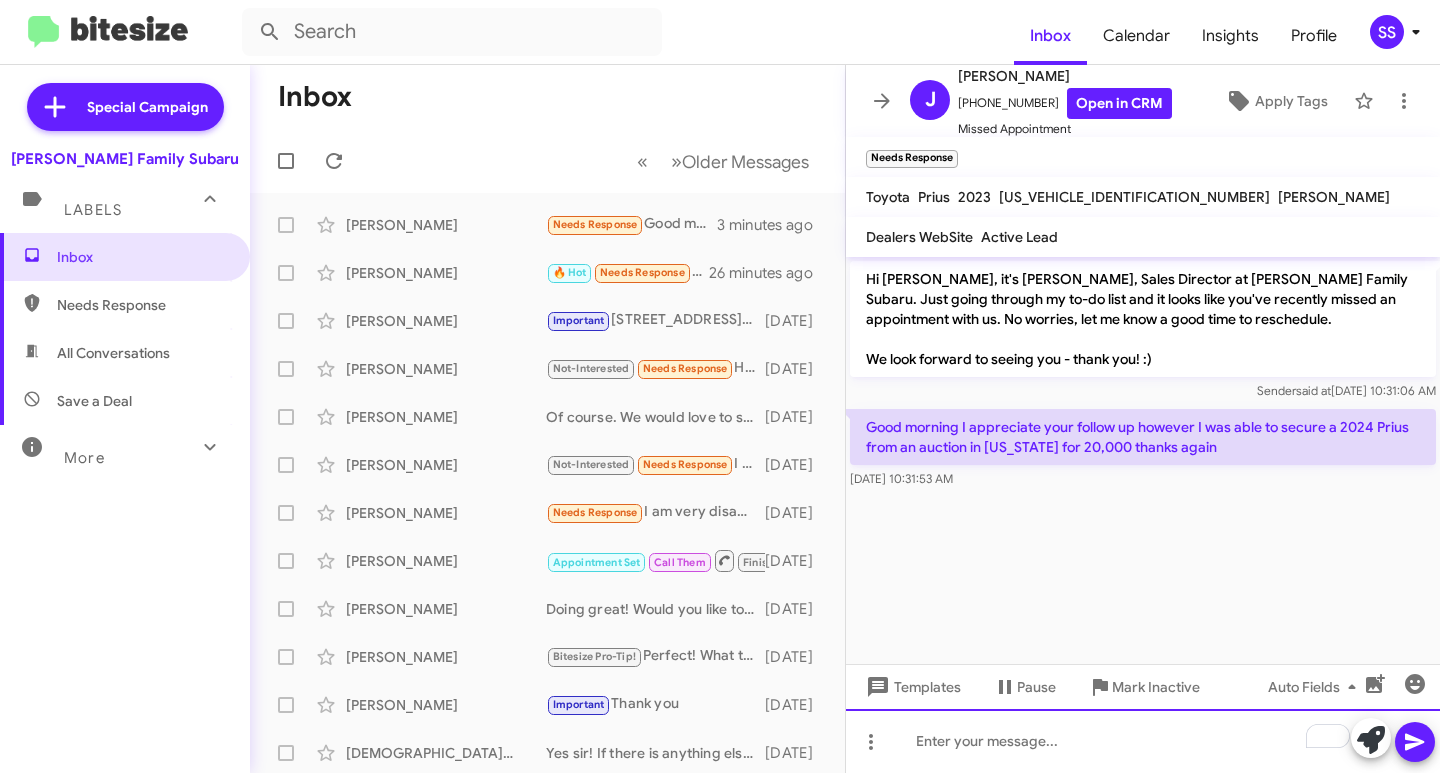 type 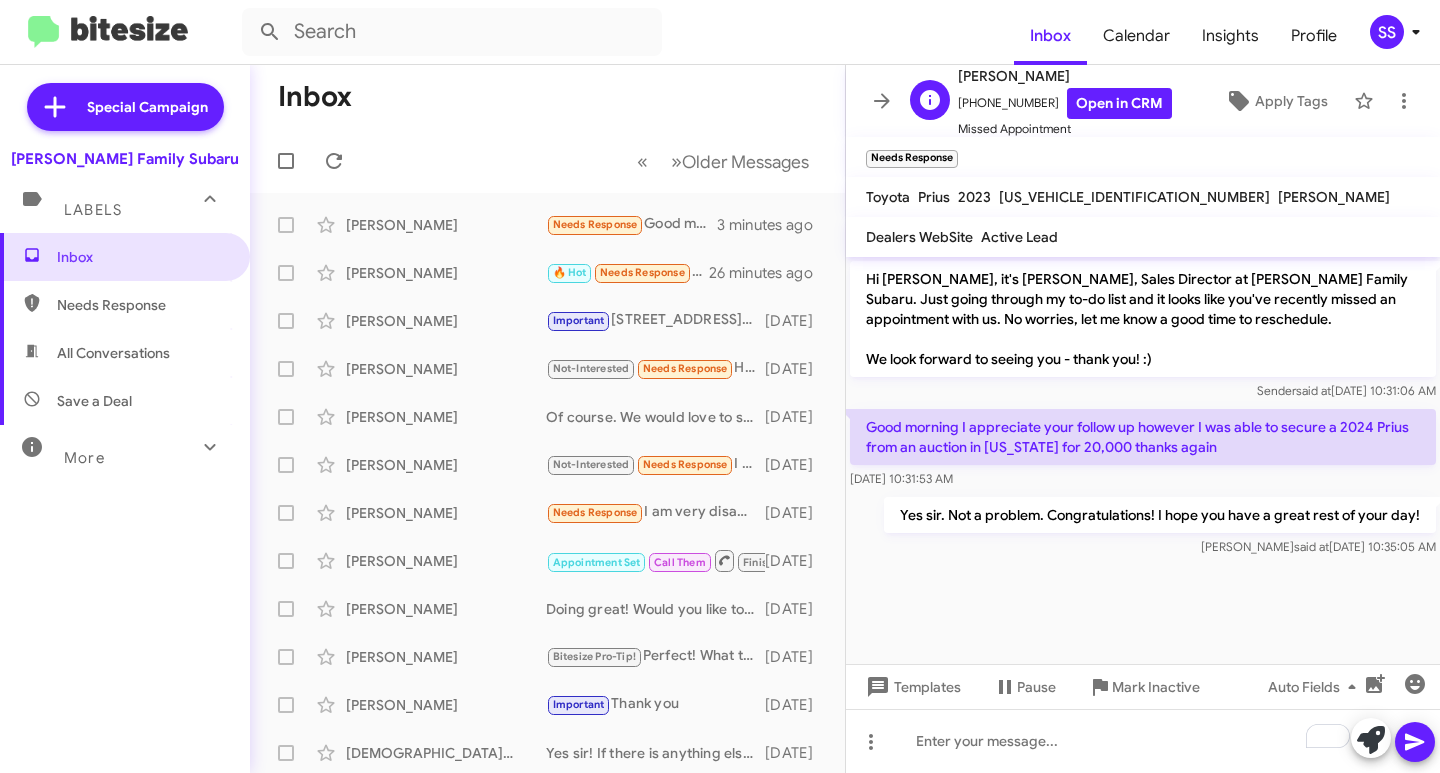 click on "Missed Appointment" 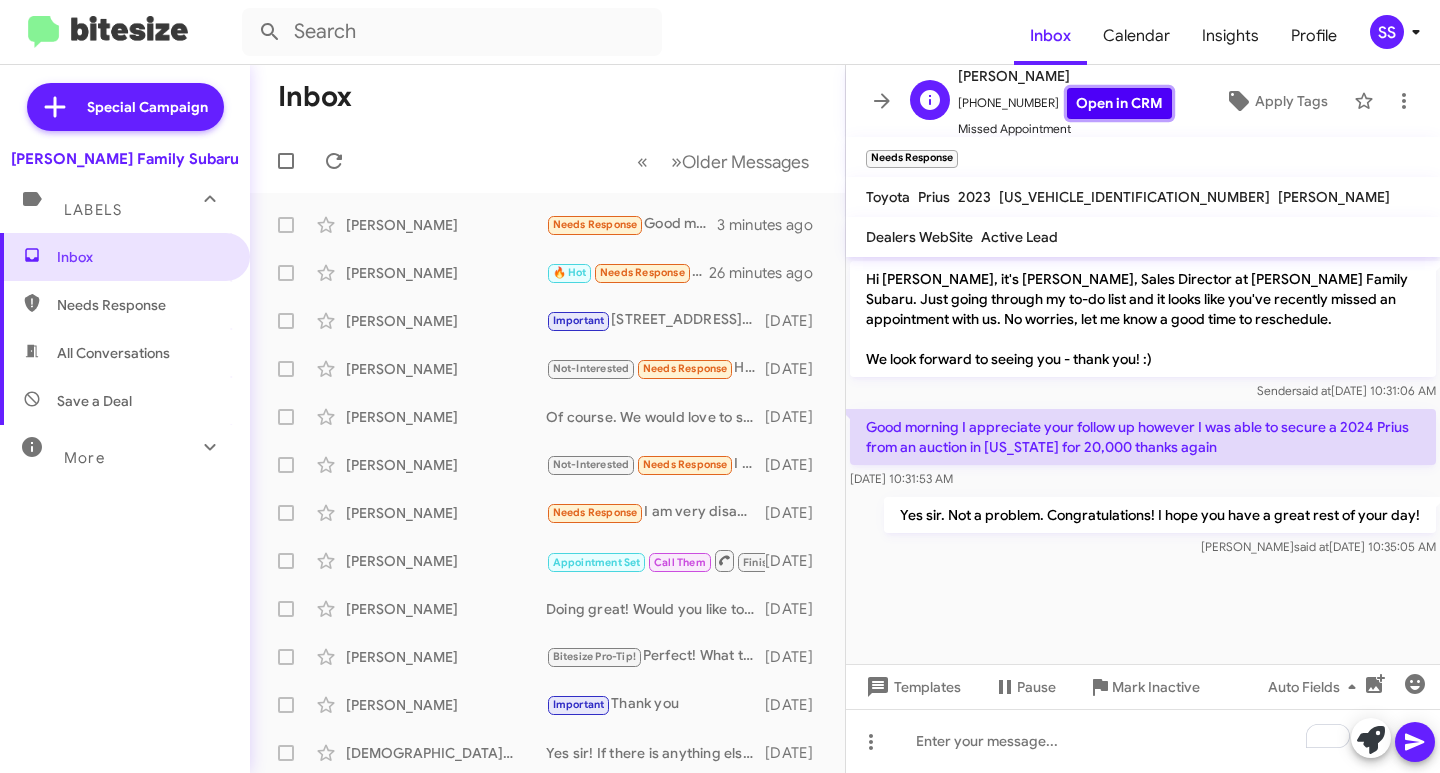click on "Open in CRM" 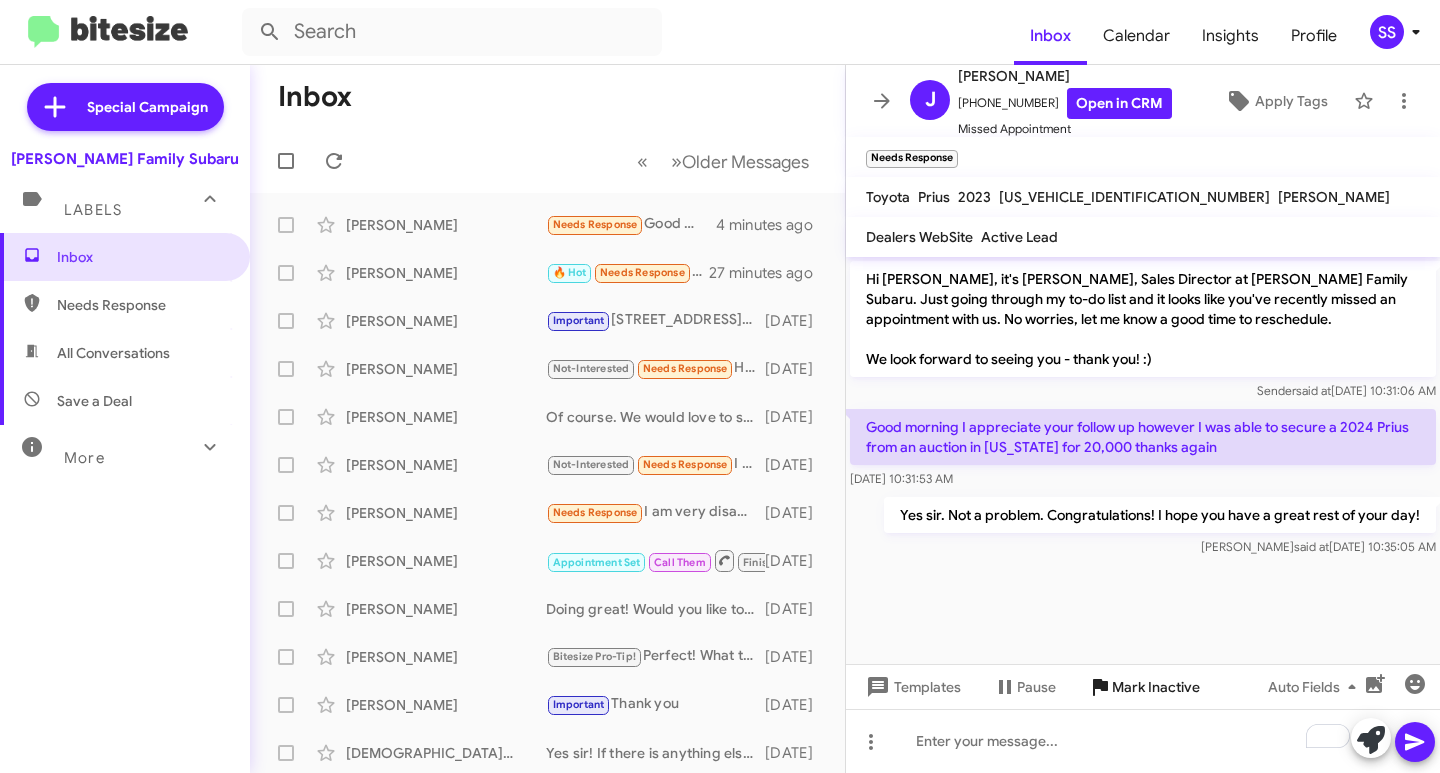 click on "Mark Inactive" 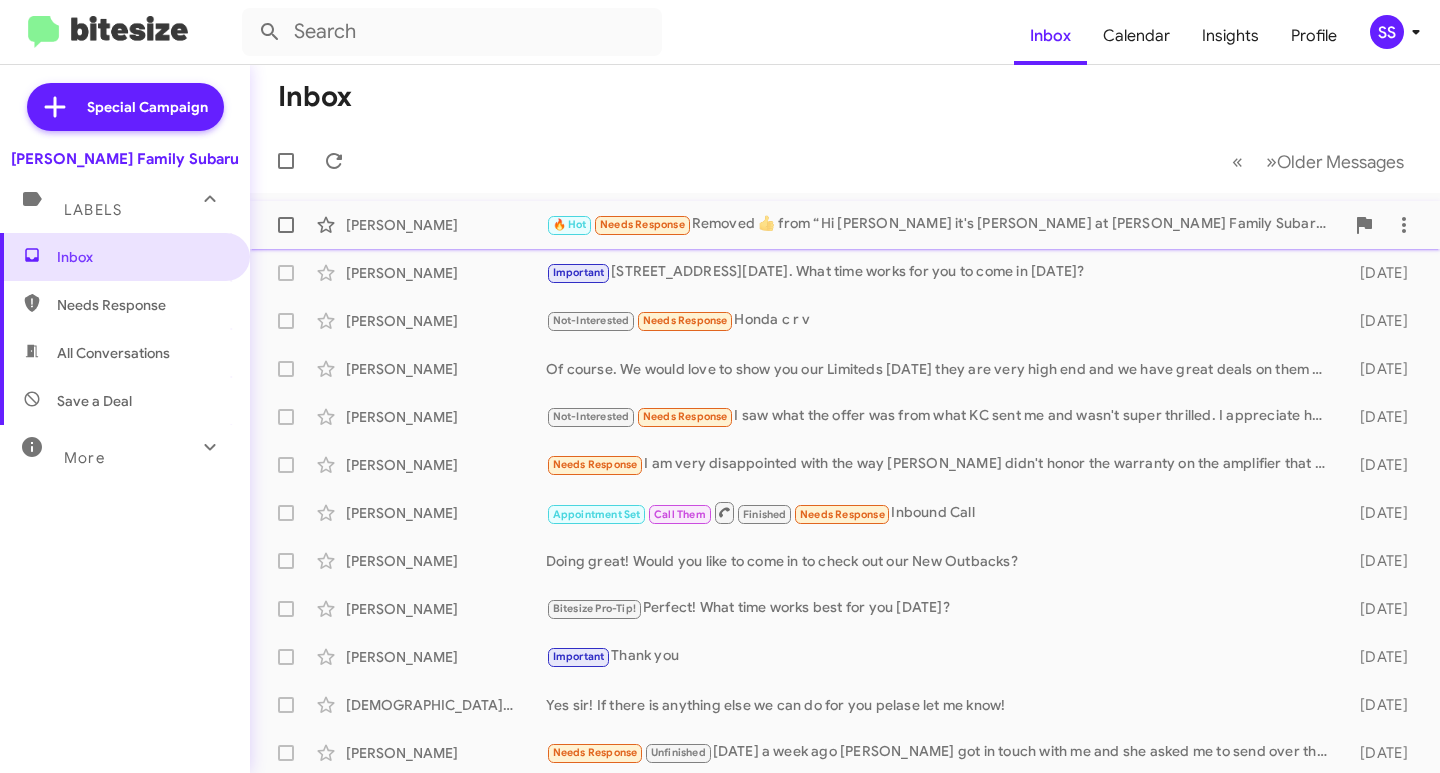 click on "[PERSON_NAME]  🔥 Hot   Needs Response   Removed ‌👍‌ from “ Hi [PERSON_NAME] it's [PERSON_NAME] at [PERSON_NAME] Family Subaru.
Exciting news -we just launched a down payment assistance program on select new in-stock Subarus! Combine that with the lowest financing rates of the year, and it's the perfect time to buy. This offer ends [DATE], so don't miss your chance!
When's a good time for you to stop by? ”   27 minutes ago" 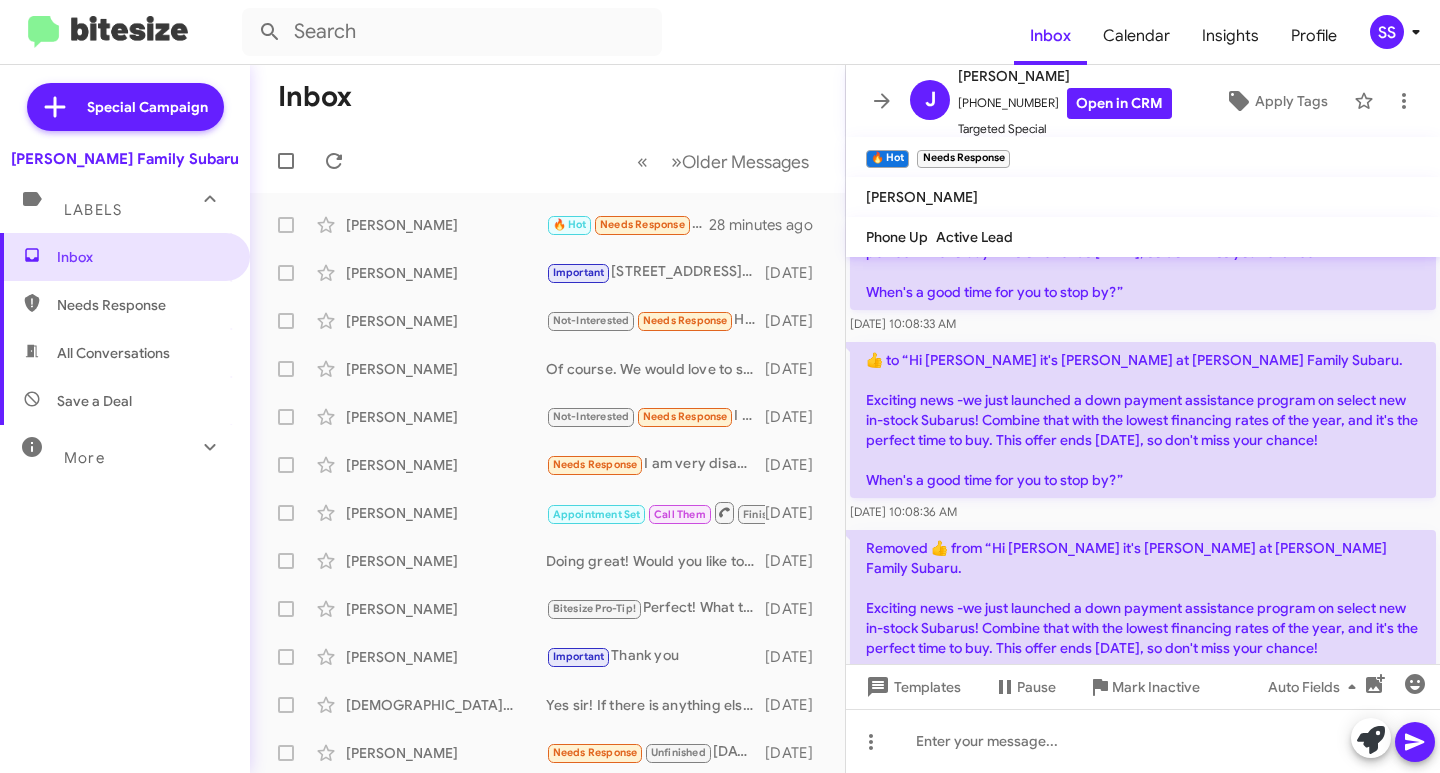 scroll, scrollTop: 1715, scrollLeft: 0, axis: vertical 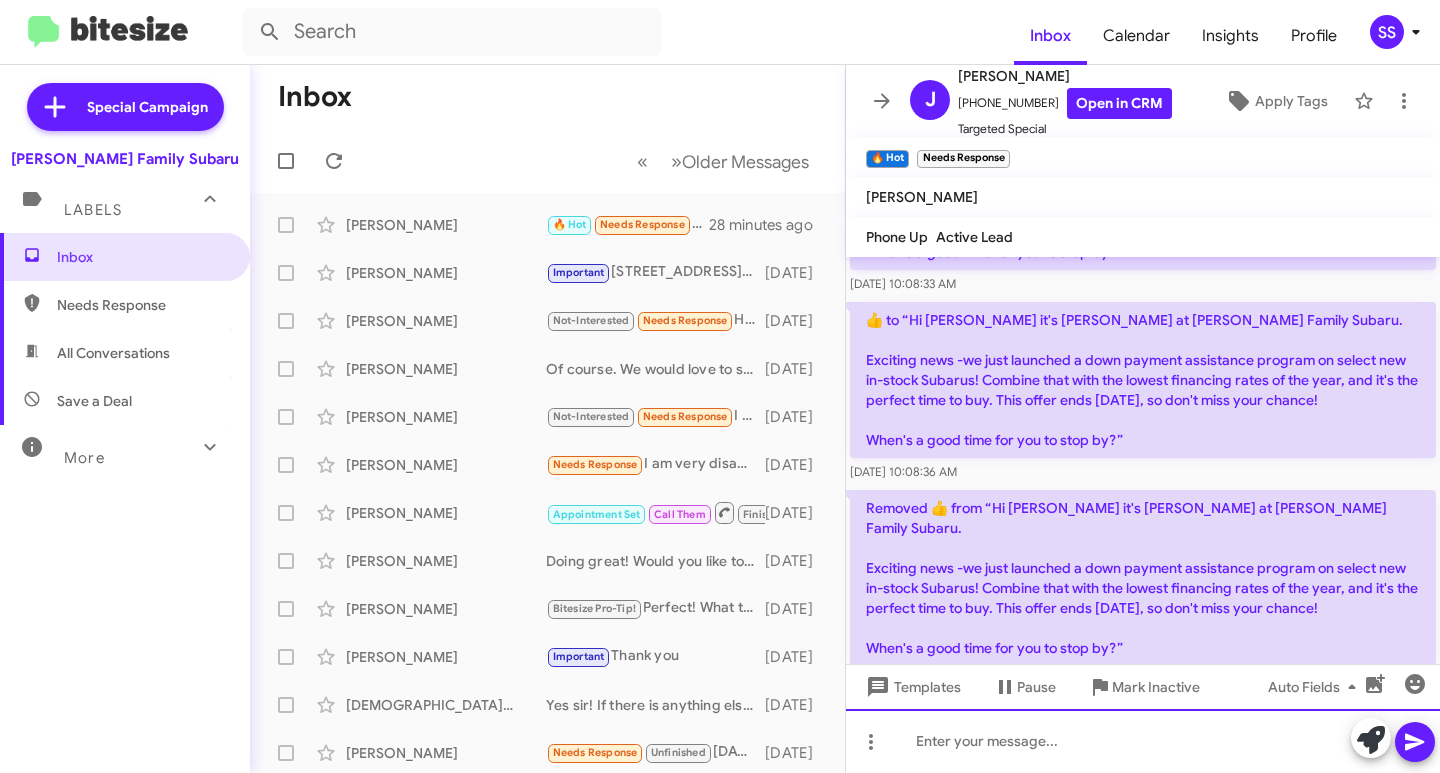 click 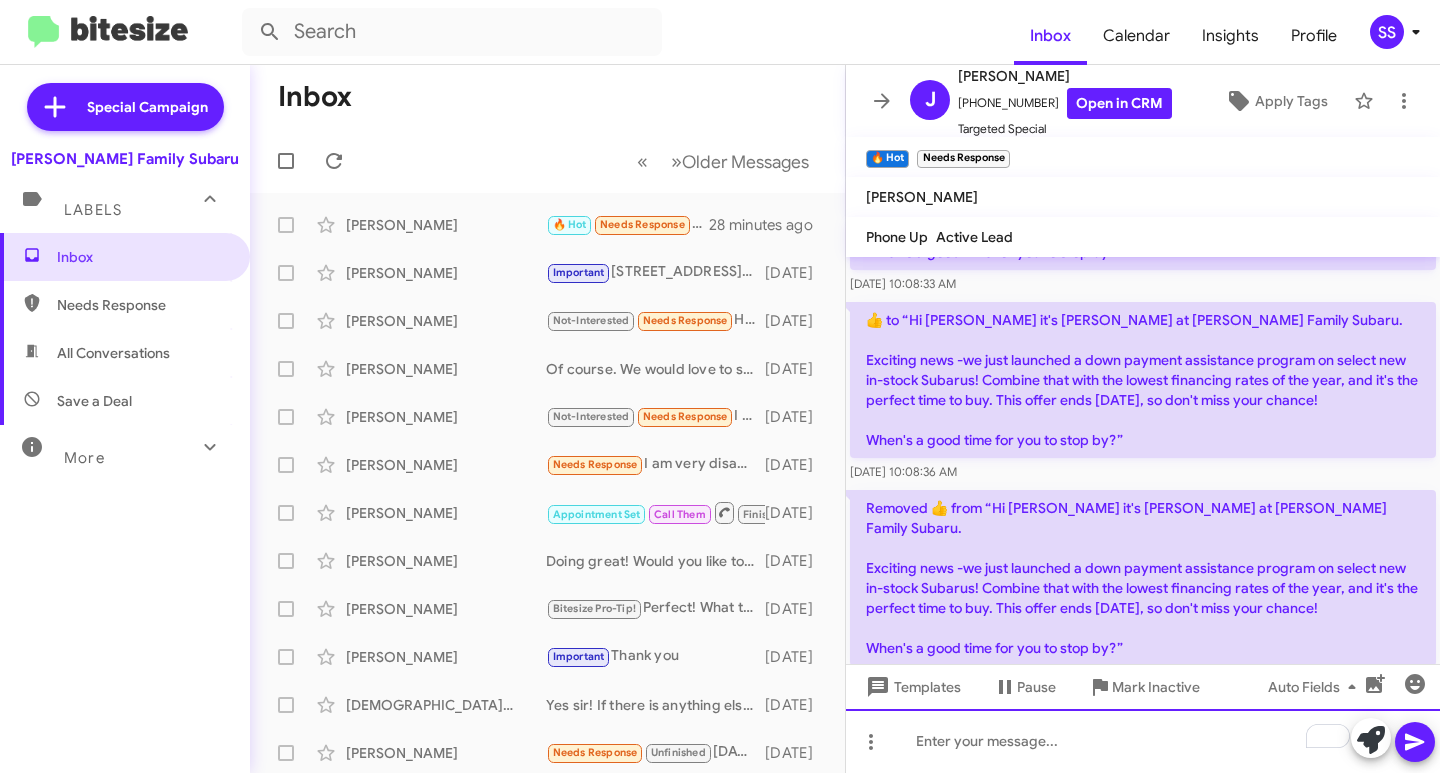 type 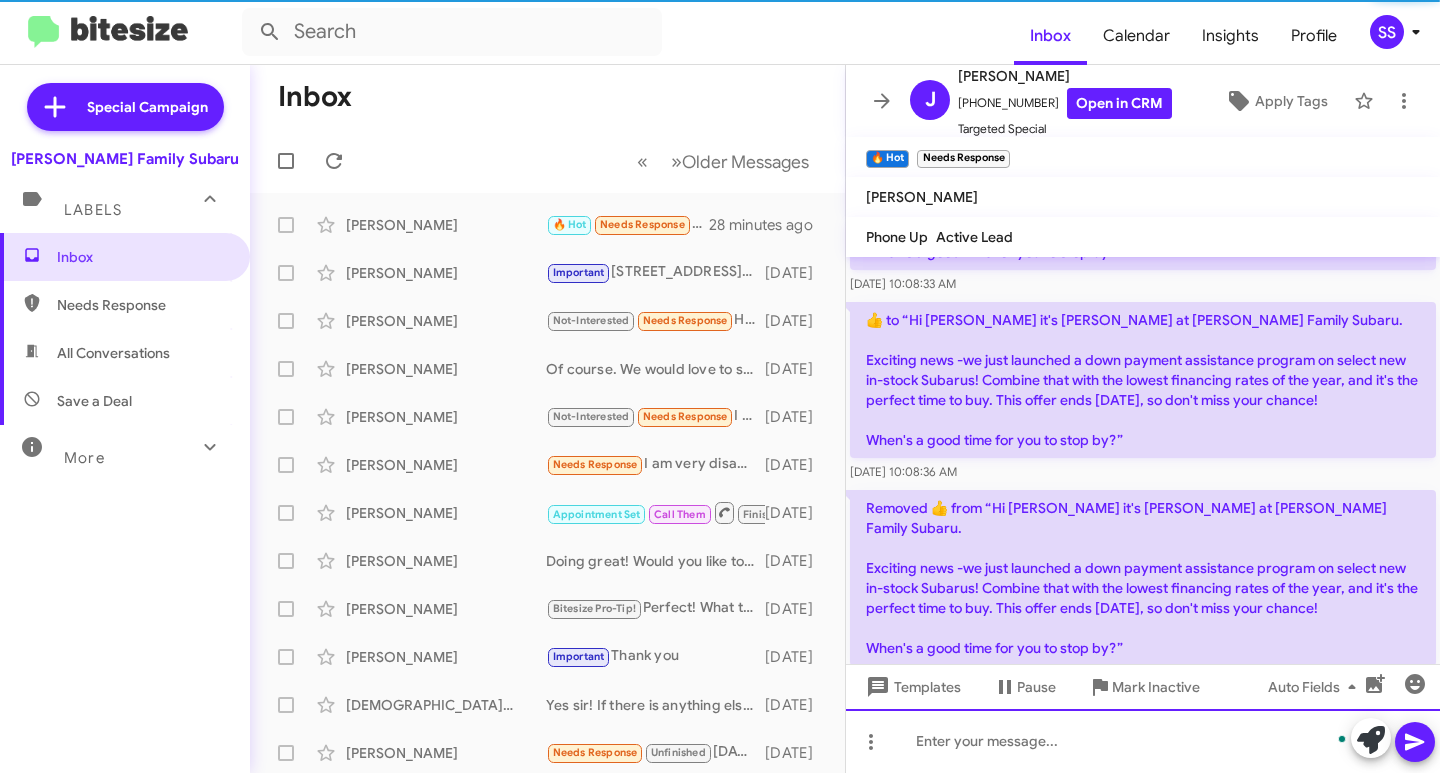 scroll, scrollTop: 0, scrollLeft: 0, axis: both 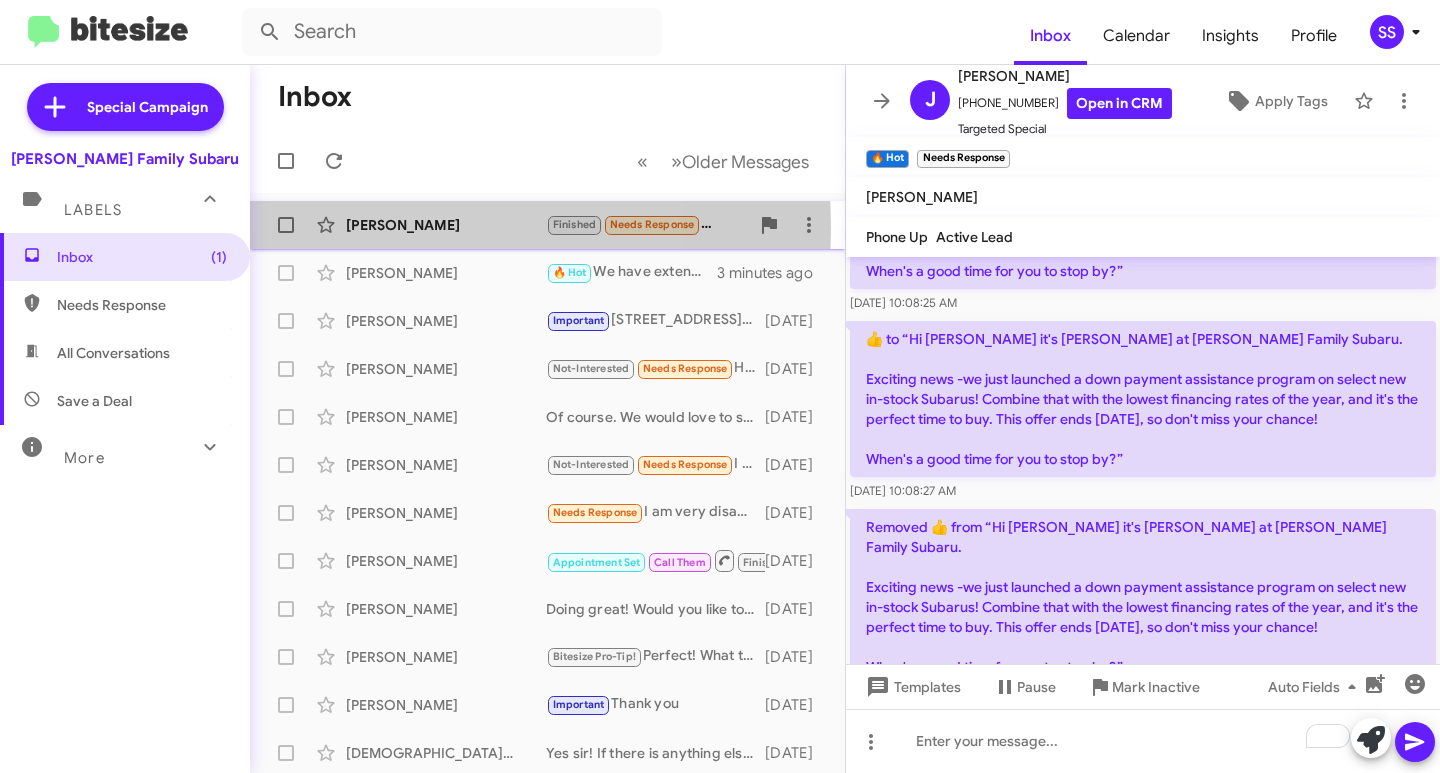 click on "[PERSON_NAME]" 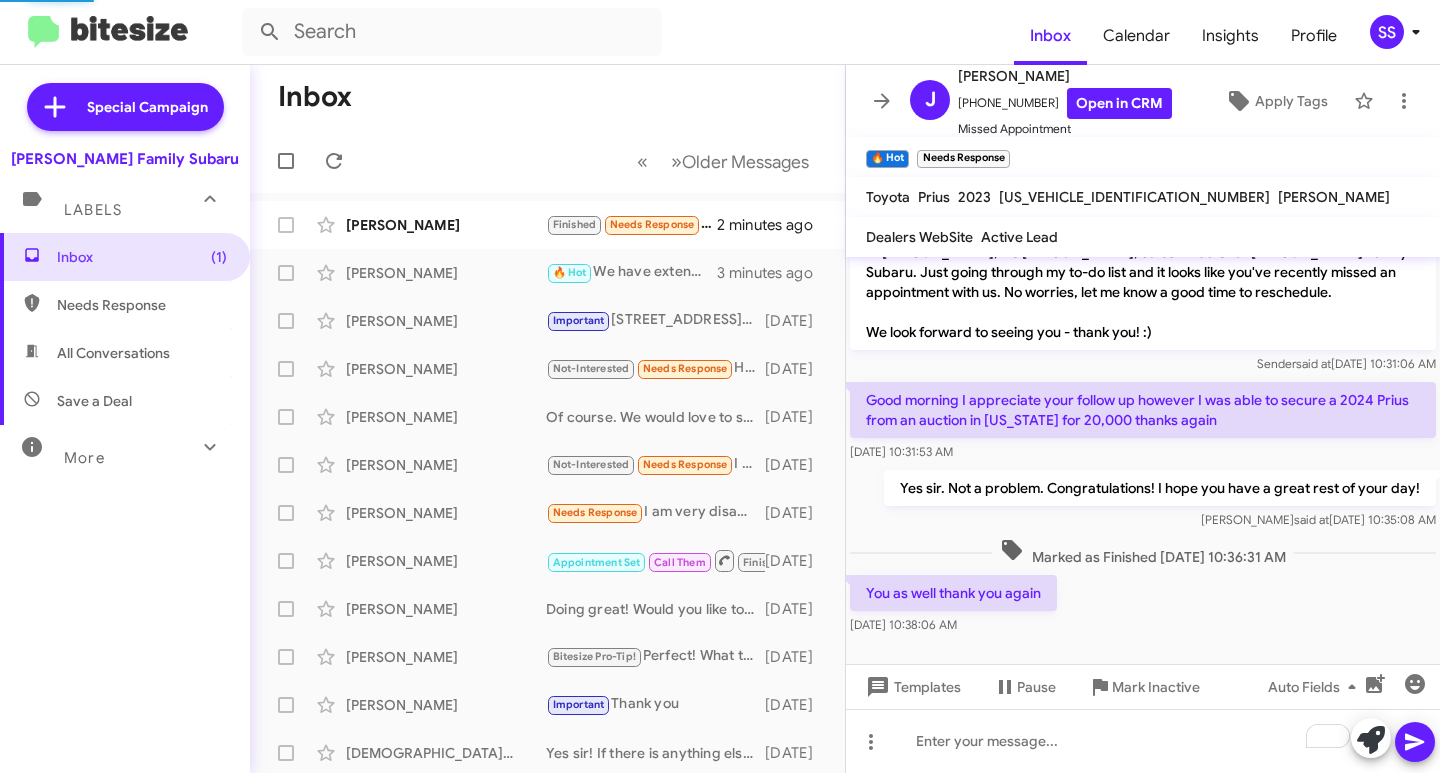 scroll, scrollTop: 27, scrollLeft: 0, axis: vertical 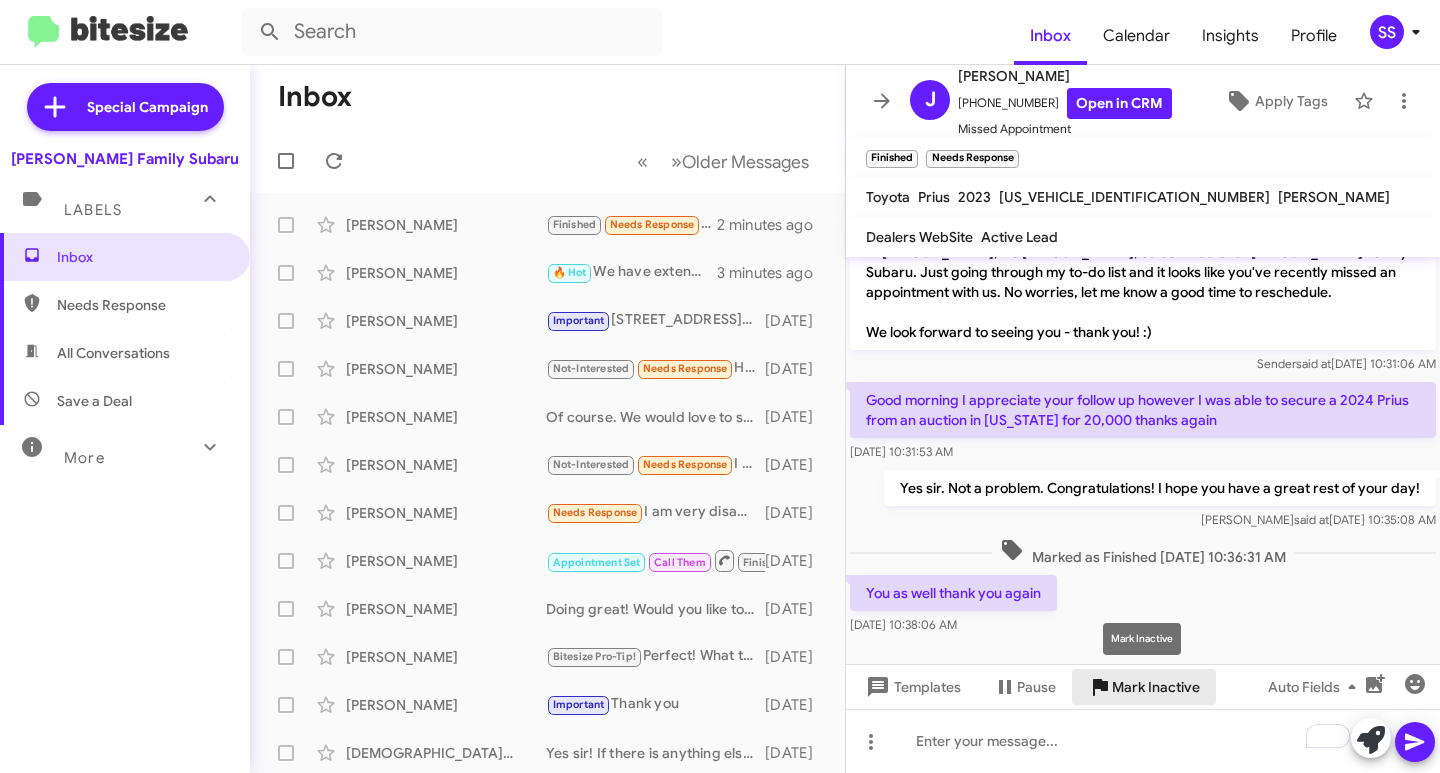 click on "Mark Inactive" 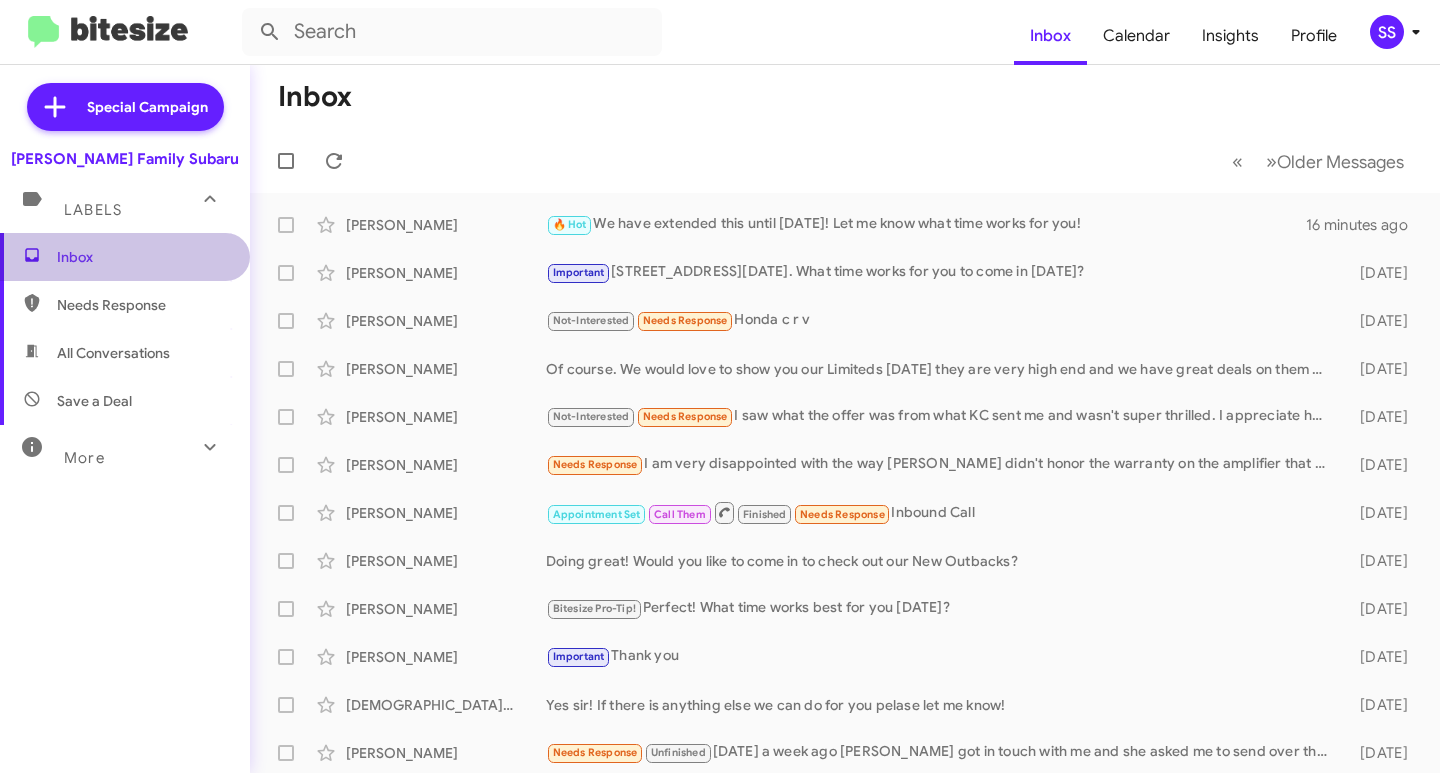 click on "Inbox" at bounding box center (142, 257) 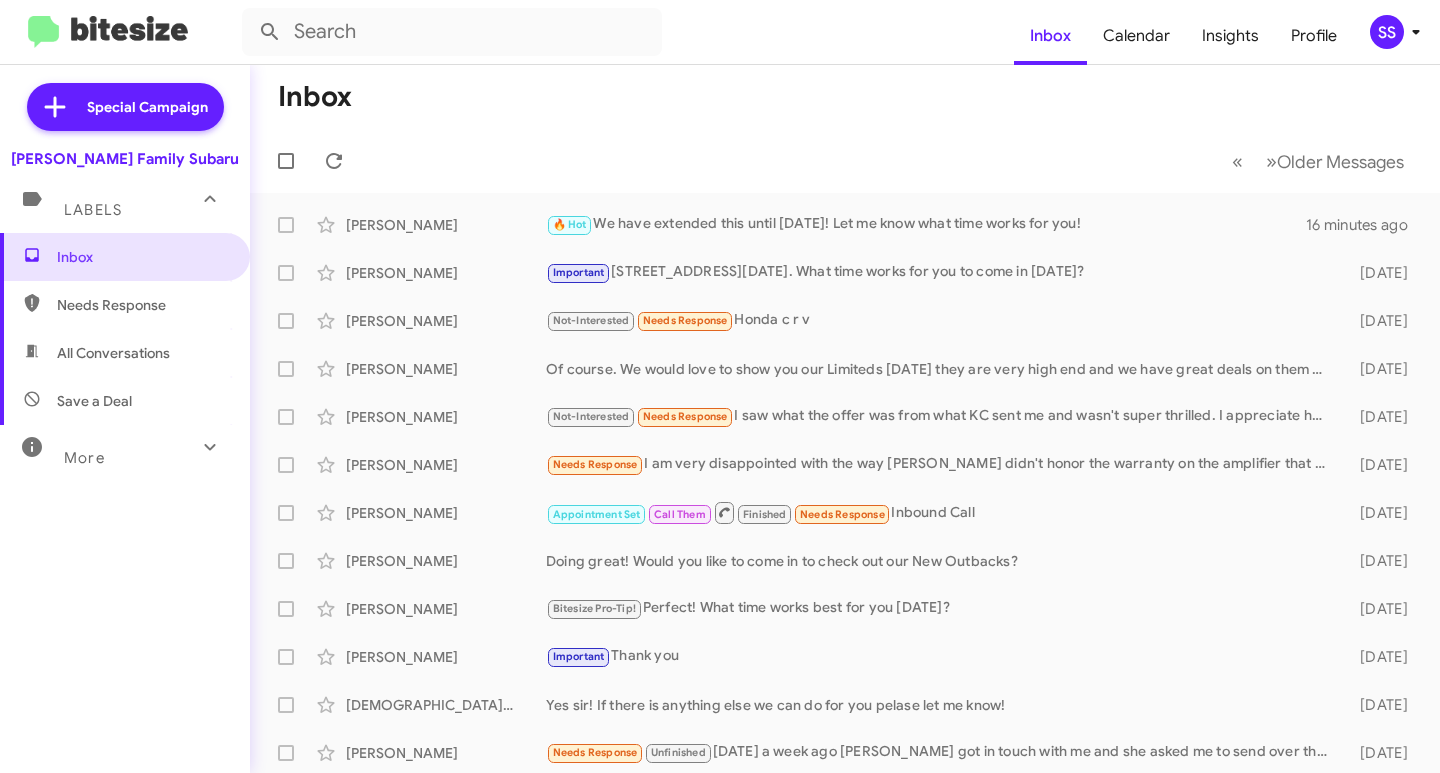 click on "Inbox  Calendar Insights Profile SS" 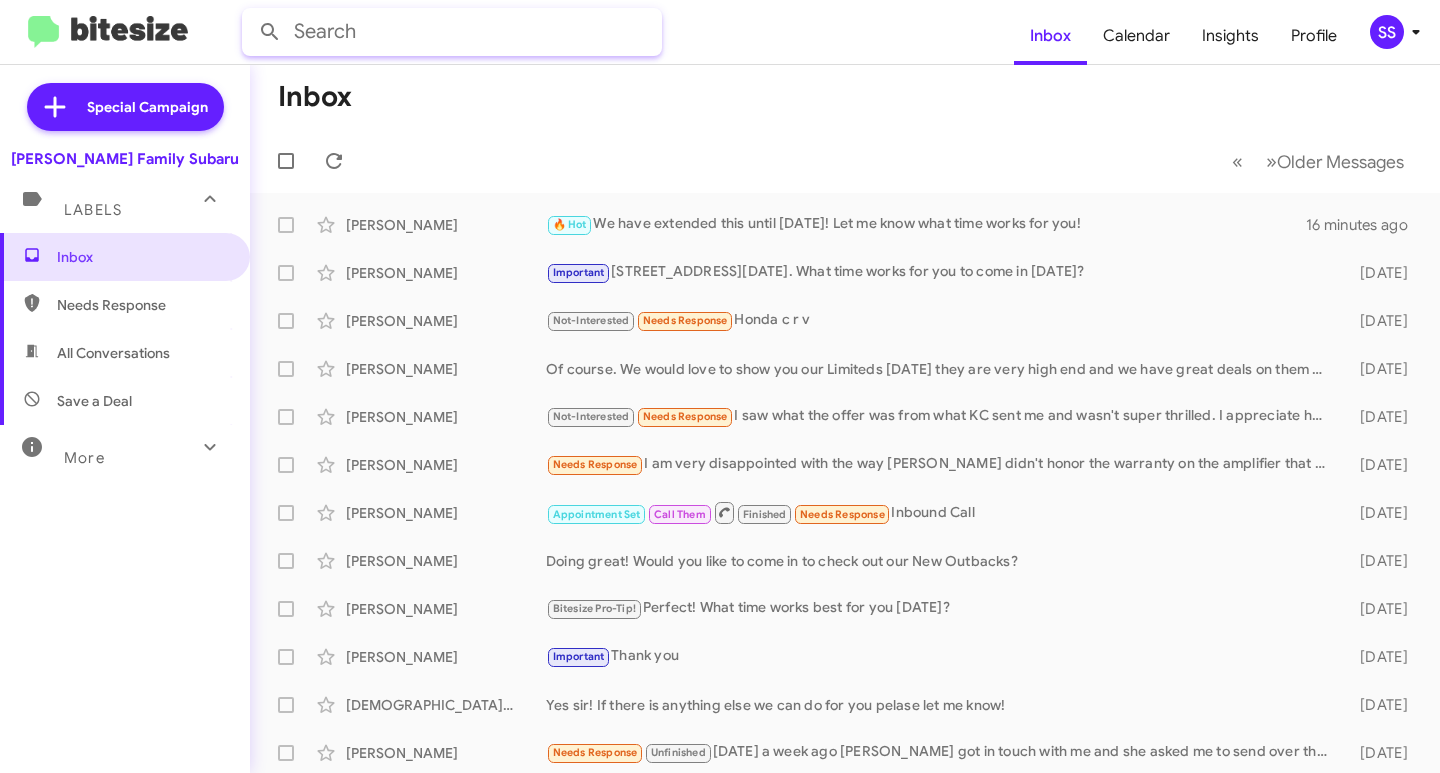 click 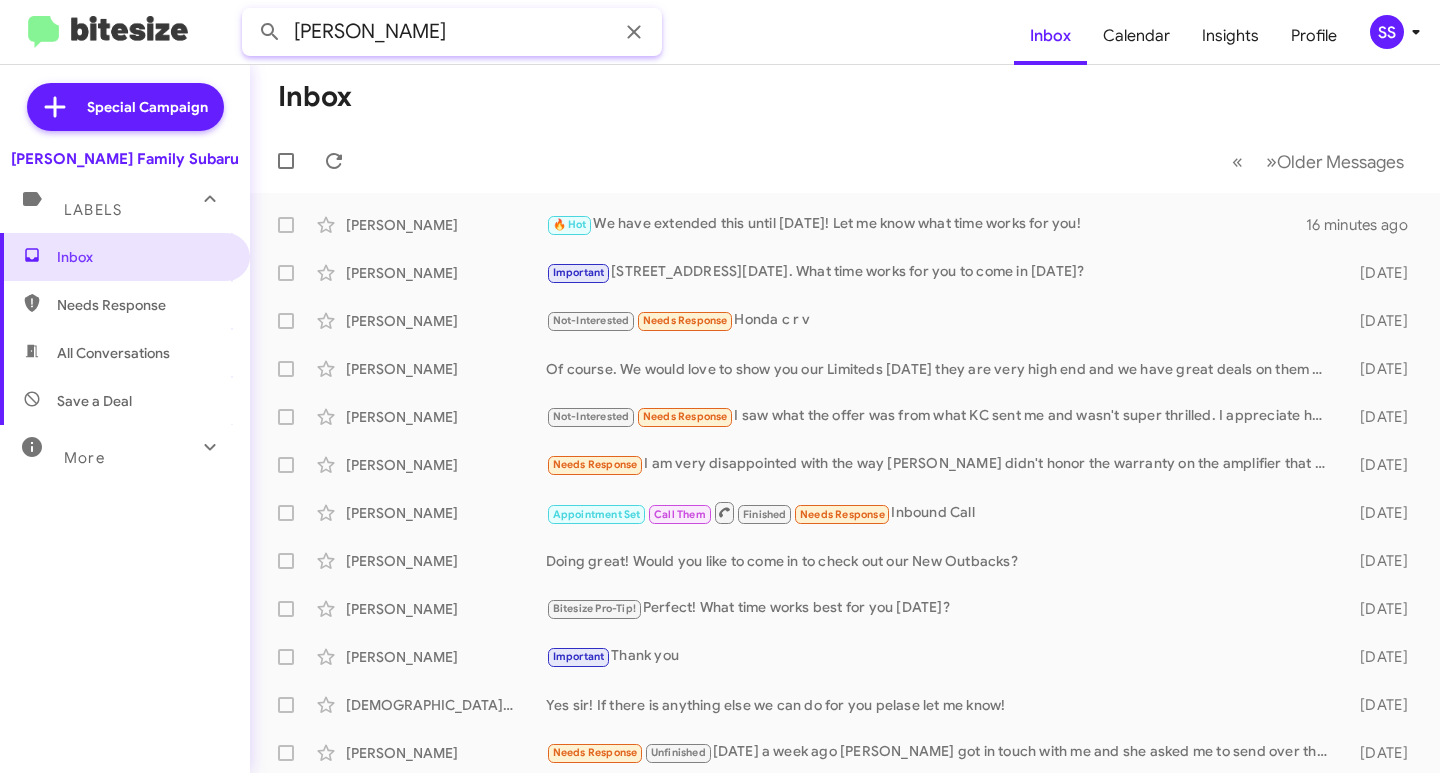type on "[PERSON_NAME]" 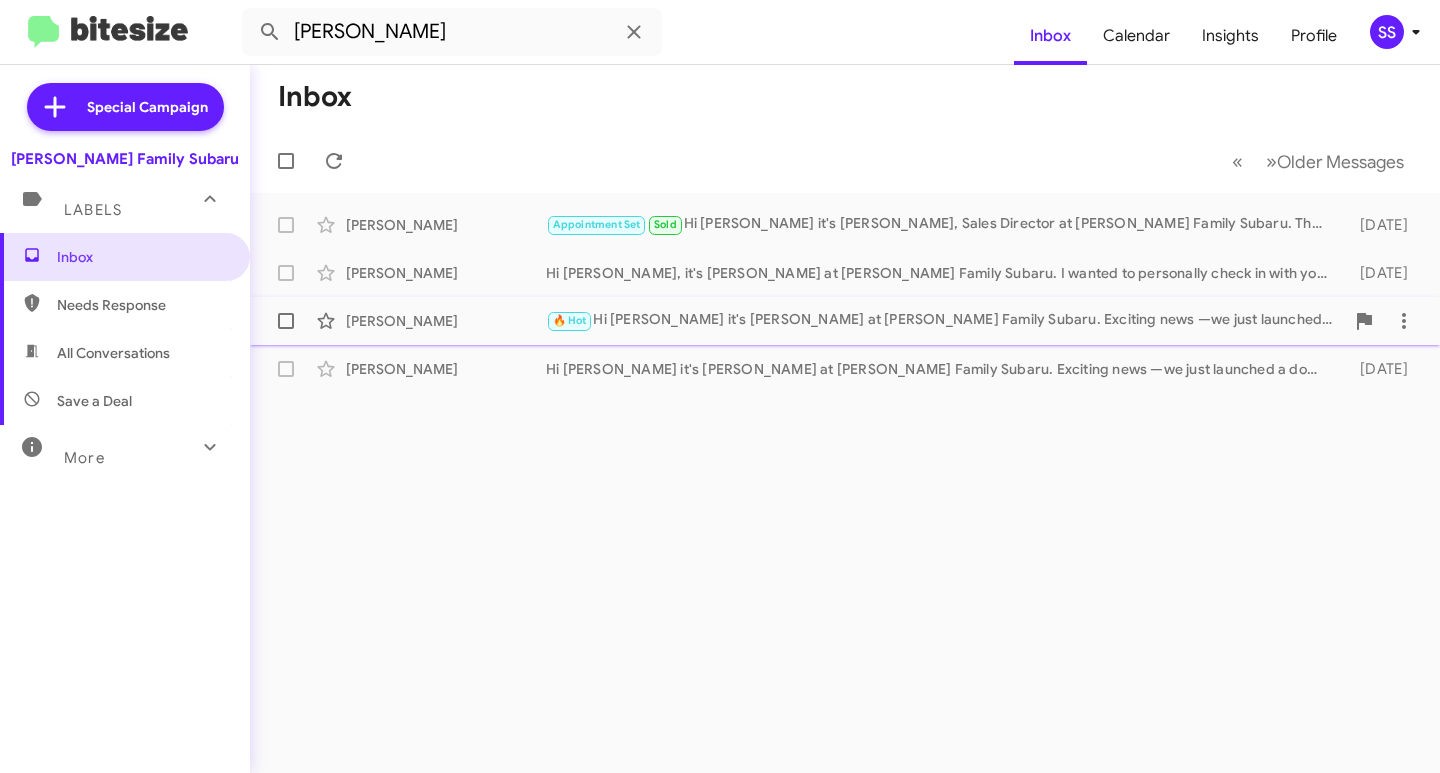 click on "[PERSON_NAME]  🔥 Hot   Hi [PERSON_NAME] it's [PERSON_NAME] at [PERSON_NAME] Family Subaru.
Exciting news —we just launched a down payment assistance program on select new in-stock Subarus! Combine that with the lowest financing rates of the year, and it’s the perfect time to buy. This offer ends [DATE], so don’t miss your chance!
When’s a good time for you to stop by?   [DATE]" 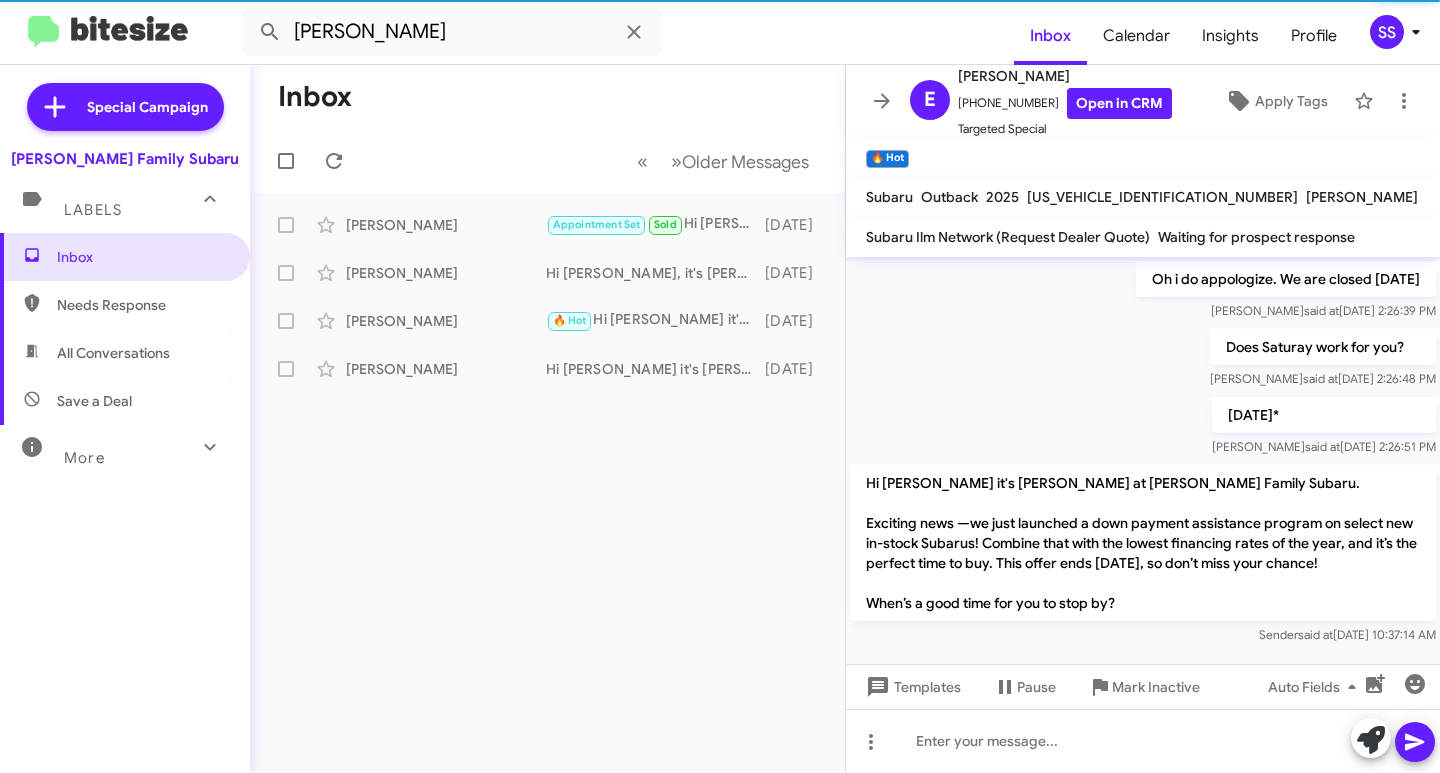 scroll, scrollTop: 916, scrollLeft: 0, axis: vertical 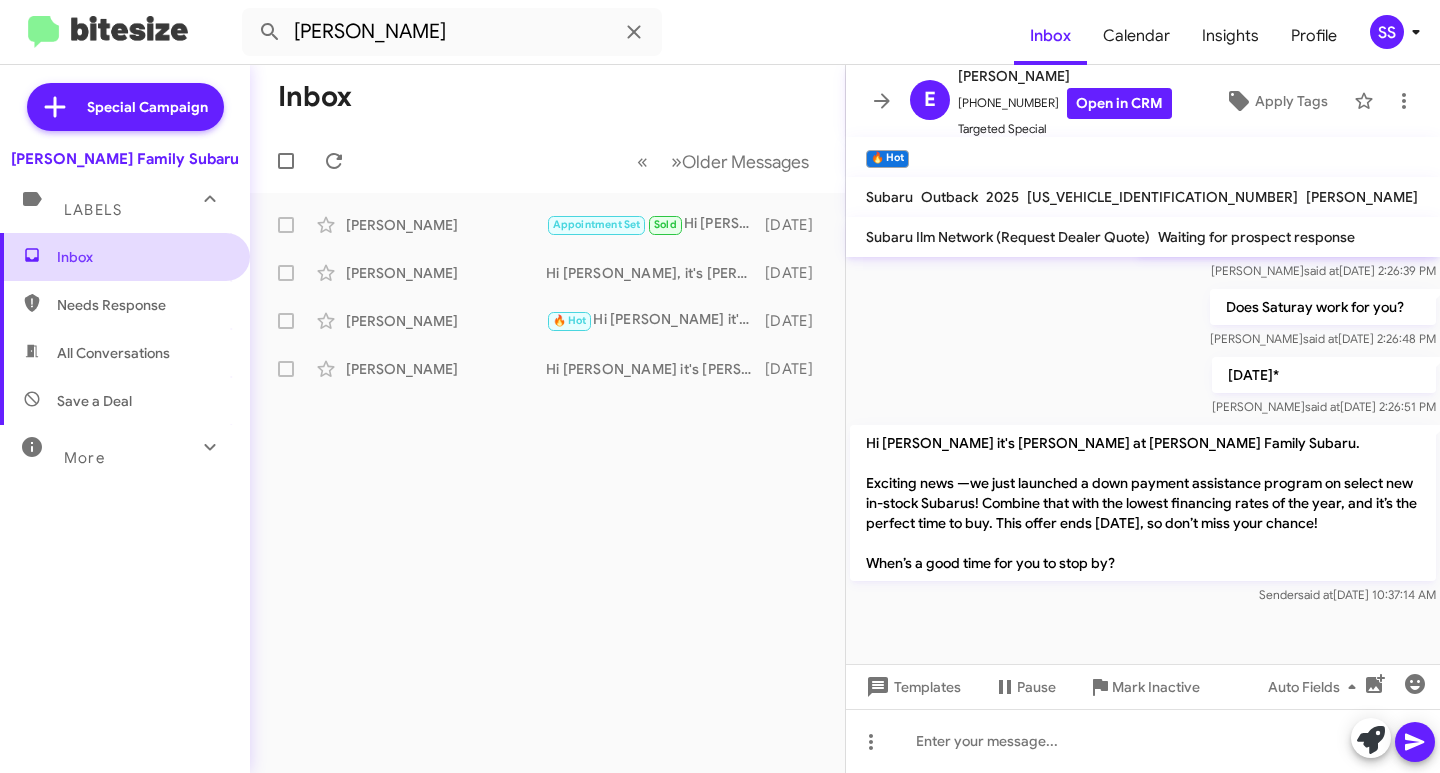 click on "Inbox" at bounding box center [125, 257] 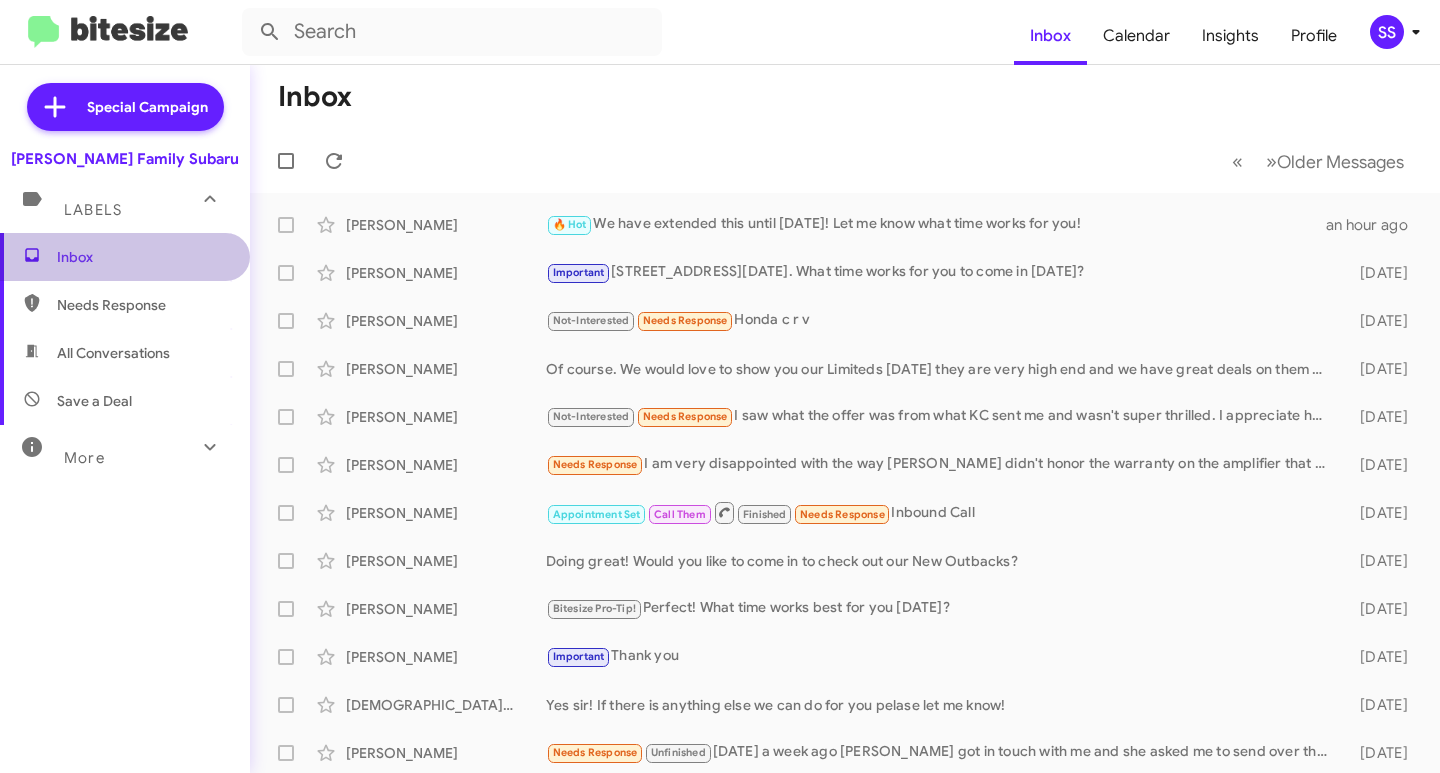 click on "Inbox" at bounding box center [142, 257] 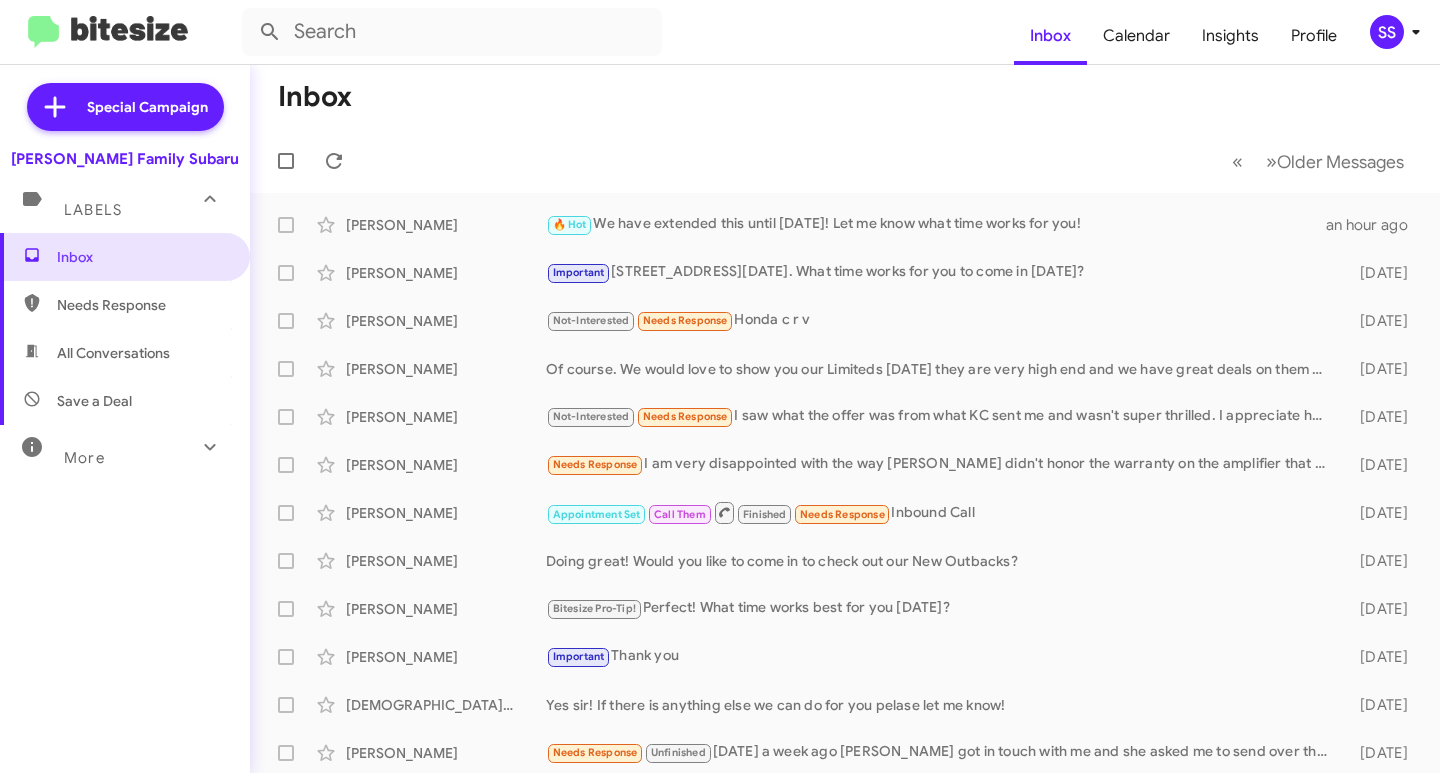 click on "Save a Deal" at bounding box center [94, 401] 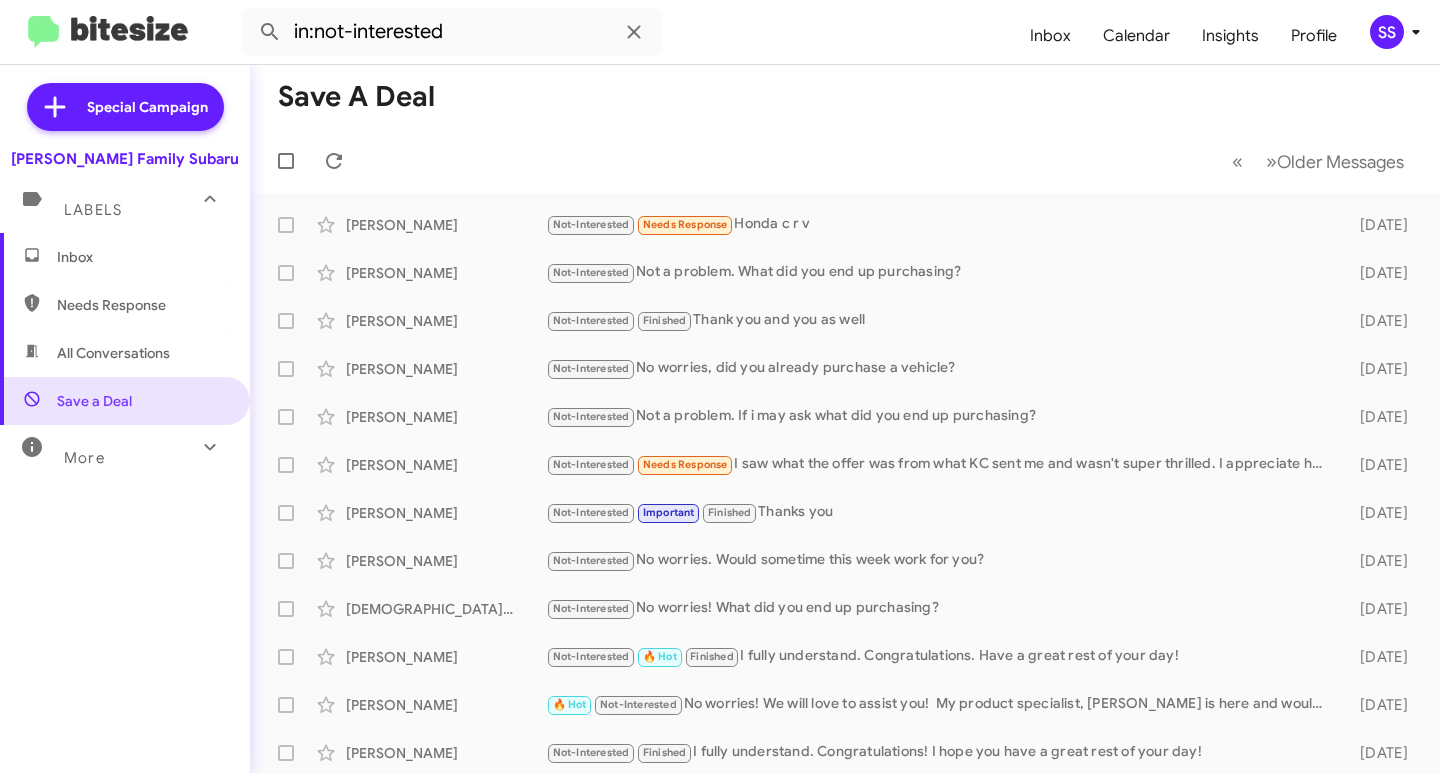 click on "Inbox" at bounding box center [142, 257] 